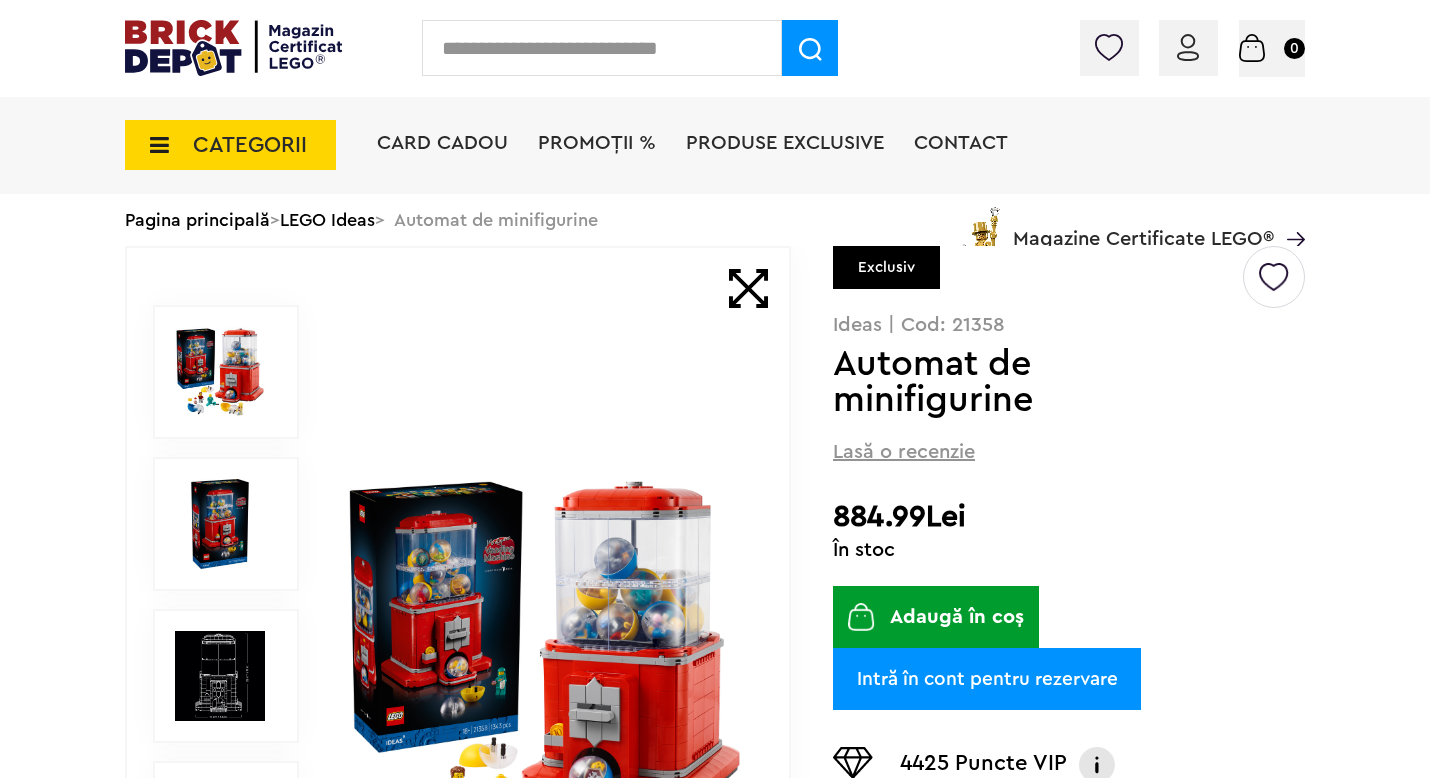 scroll, scrollTop: 0, scrollLeft: 0, axis: both 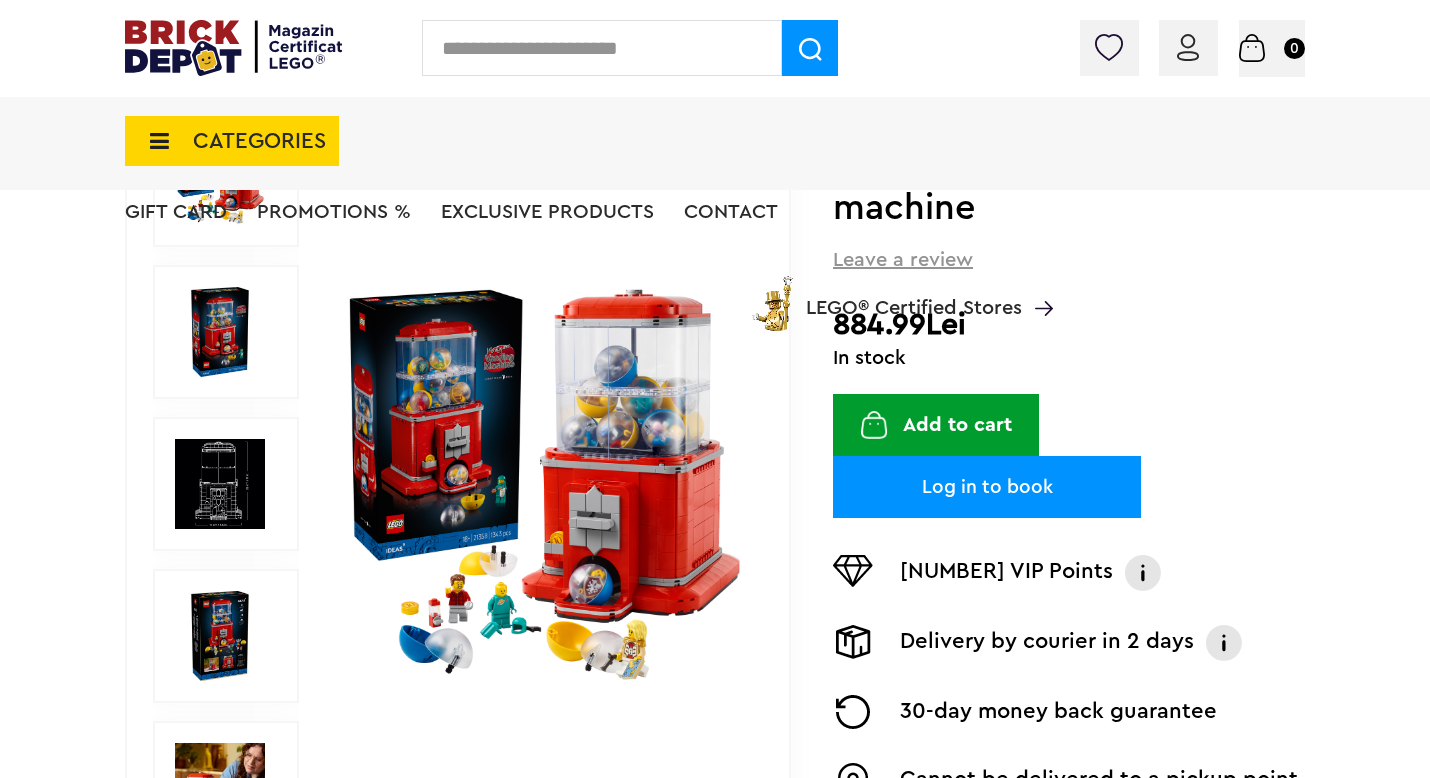 click on "Add to cart" at bounding box center [957, 425] 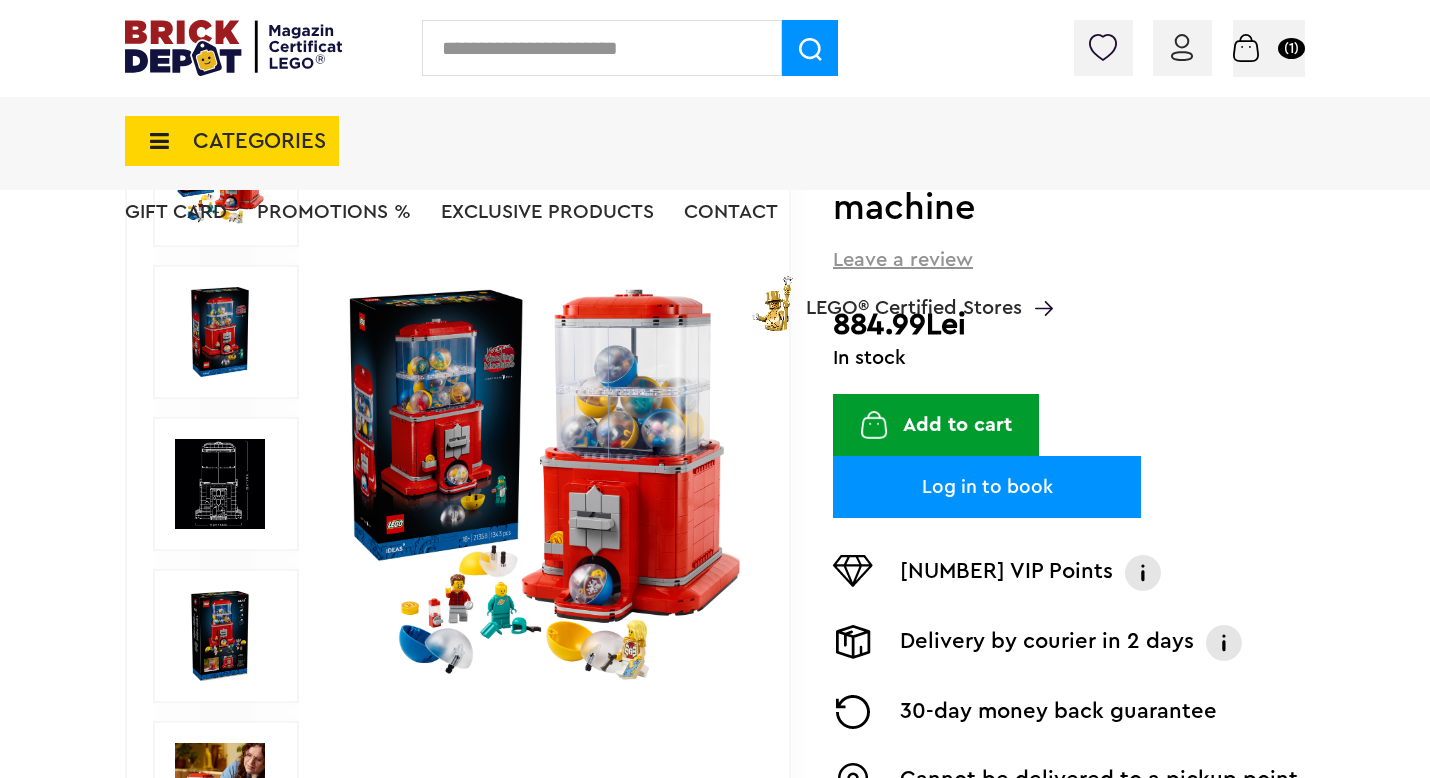 click on "Log in to book" at bounding box center (987, 487) 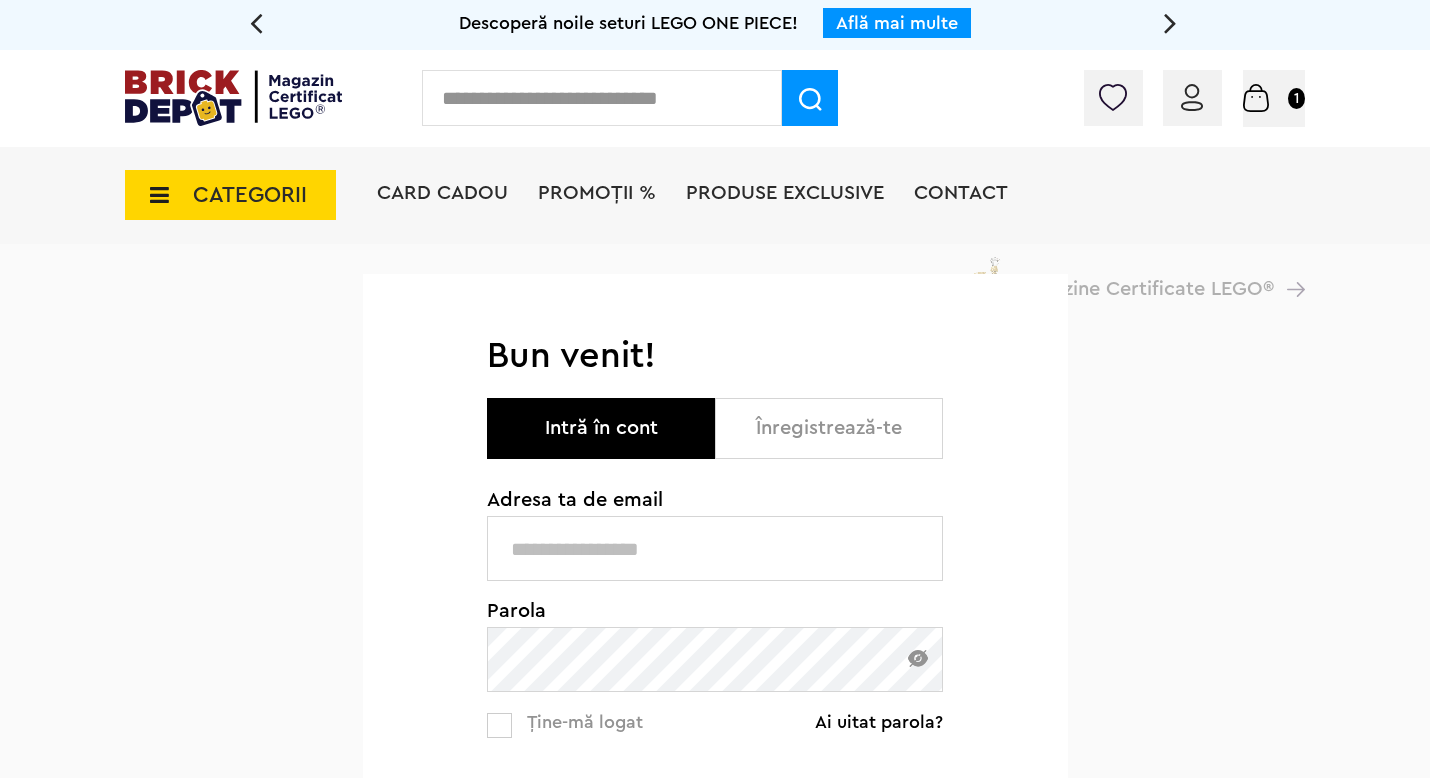 scroll, scrollTop: 0, scrollLeft: 0, axis: both 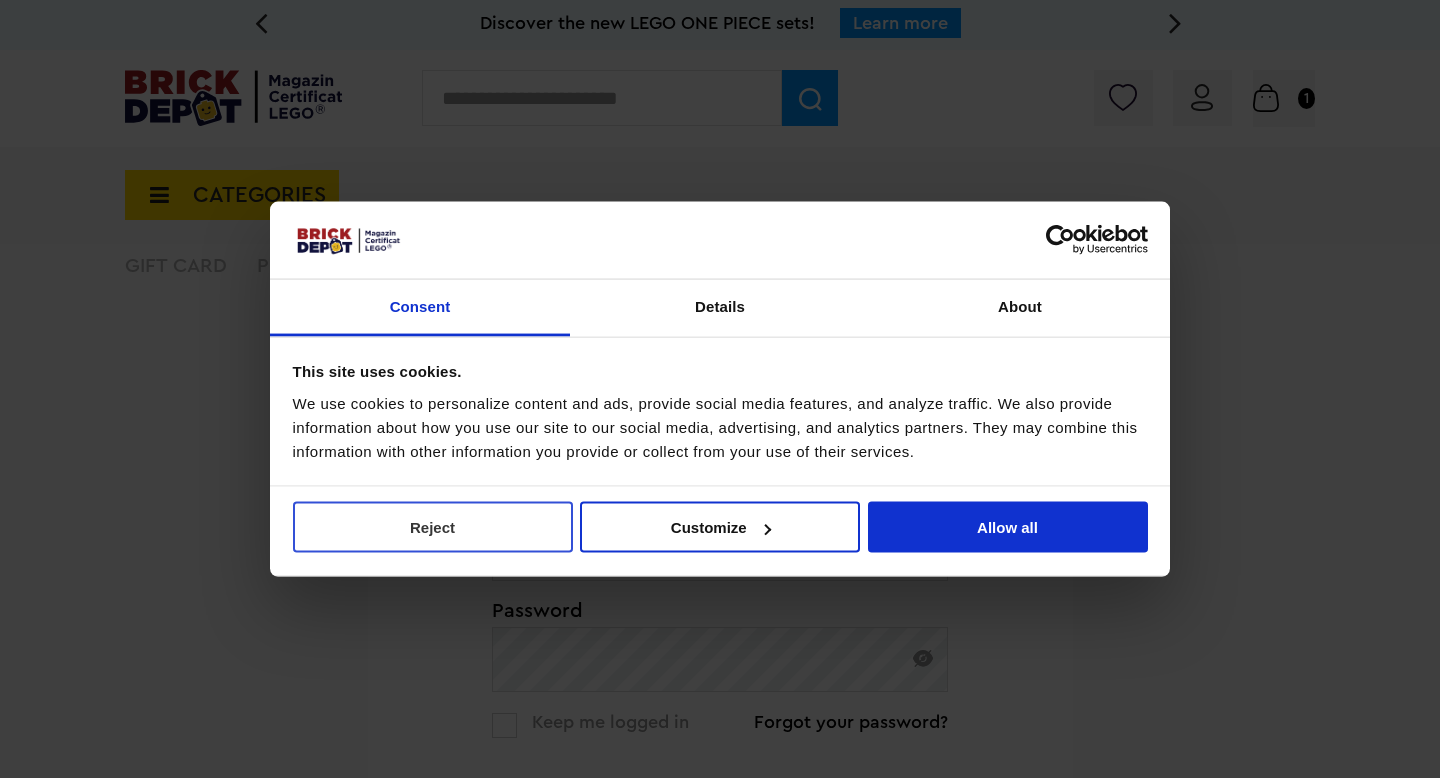 click on "Reject" at bounding box center (433, 527) 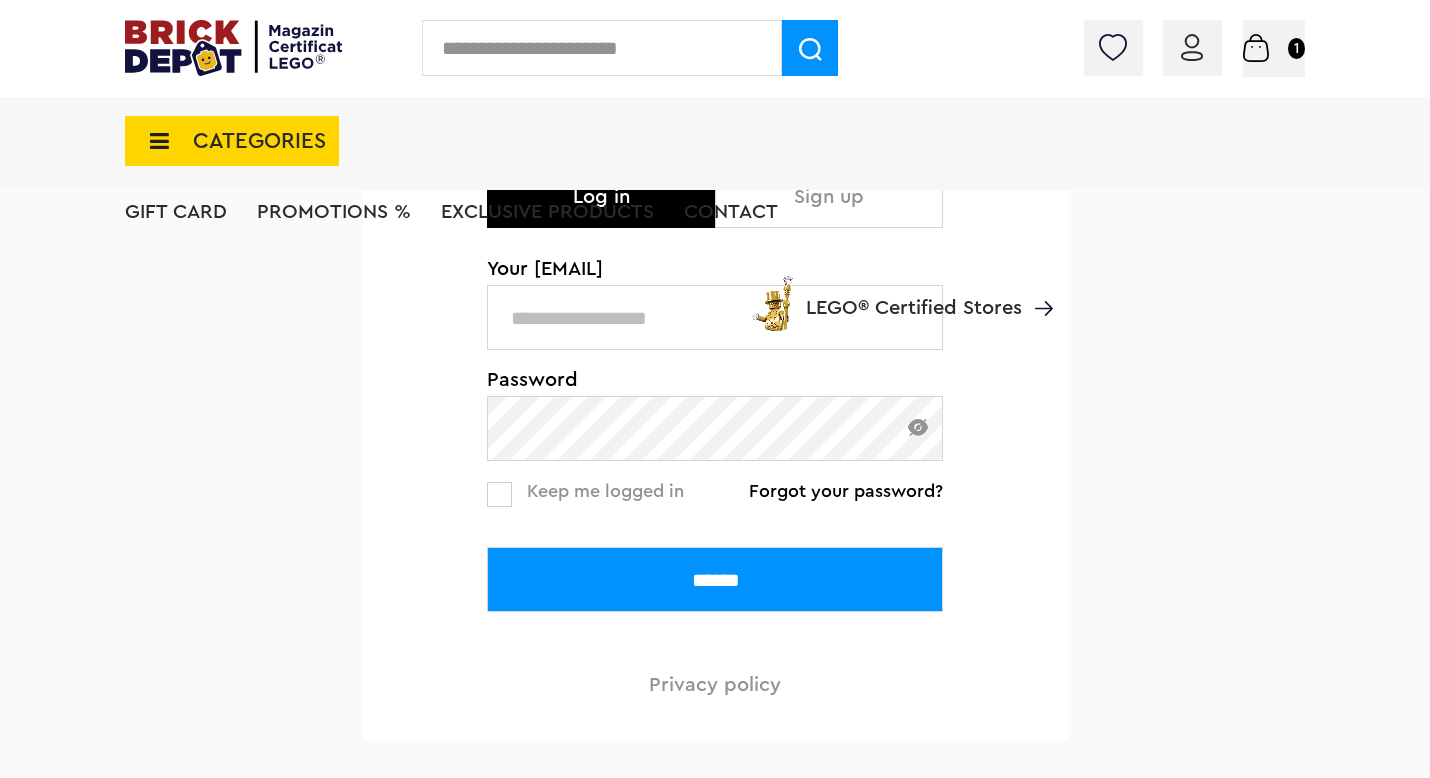 scroll, scrollTop: 281, scrollLeft: 0, axis: vertical 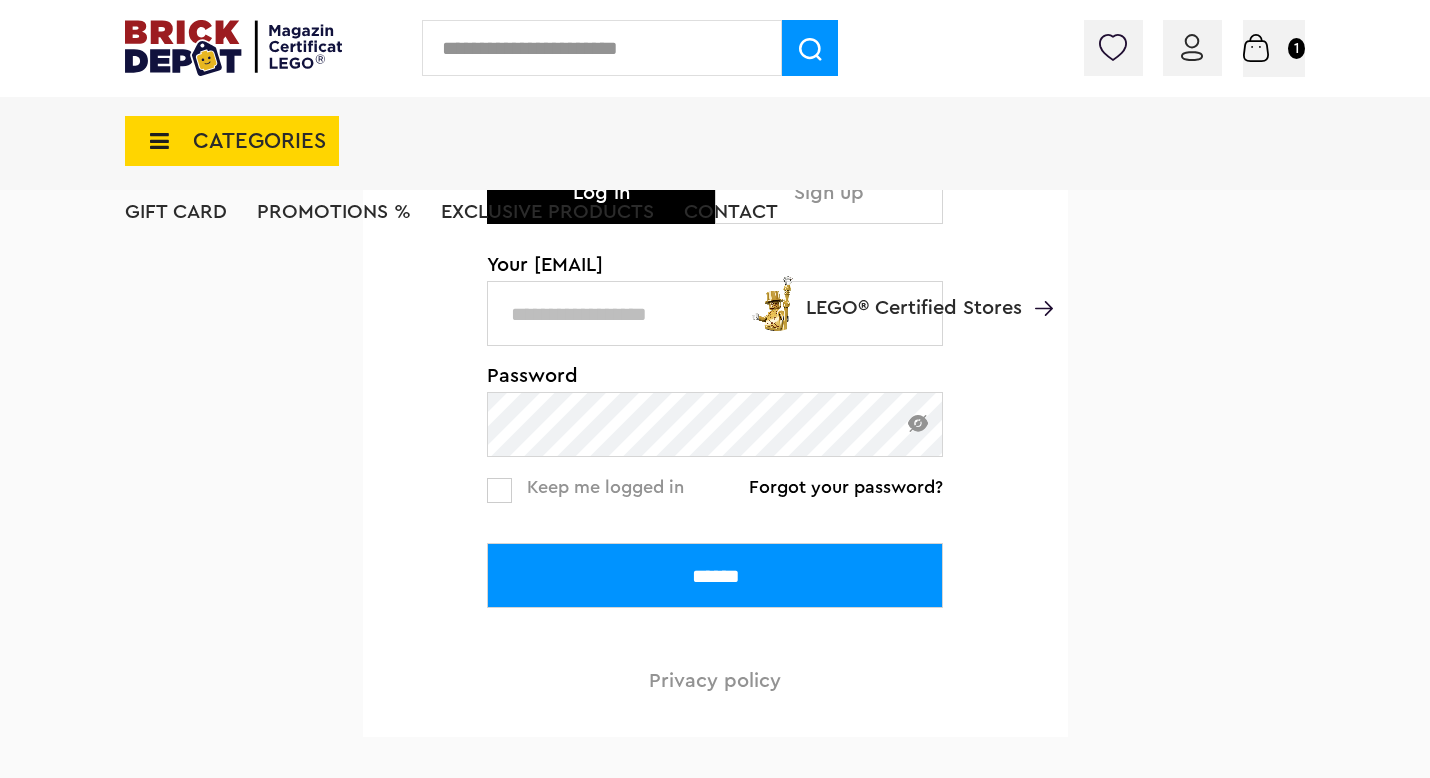 click on "Gift Card    PROMOTIONS %    Exclusive products    Contact    LEGO® Certified Stores" at bounding box center (589, 248) 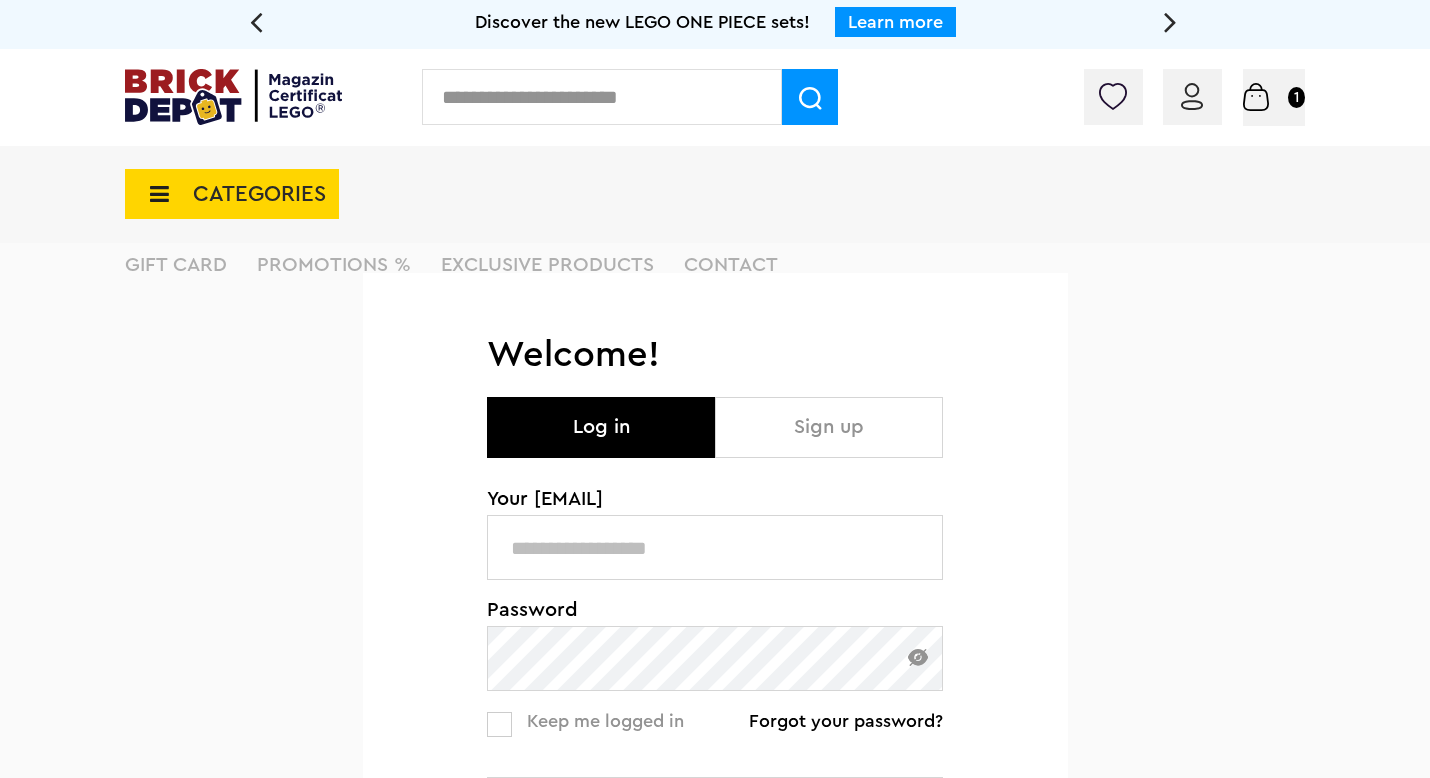 scroll, scrollTop: 0, scrollLeft: 0, axis: both 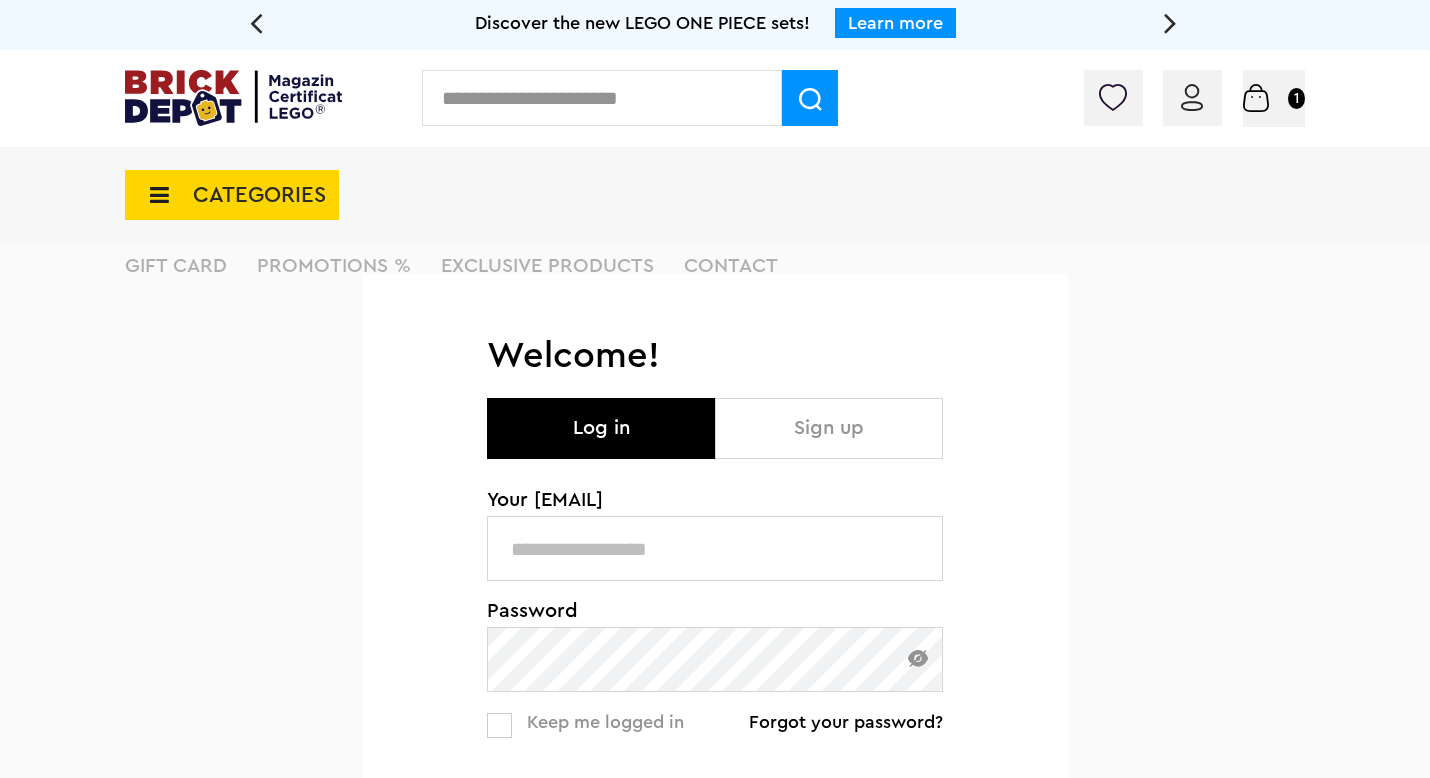 click on "Sign up" at bounding box center (829, 428) 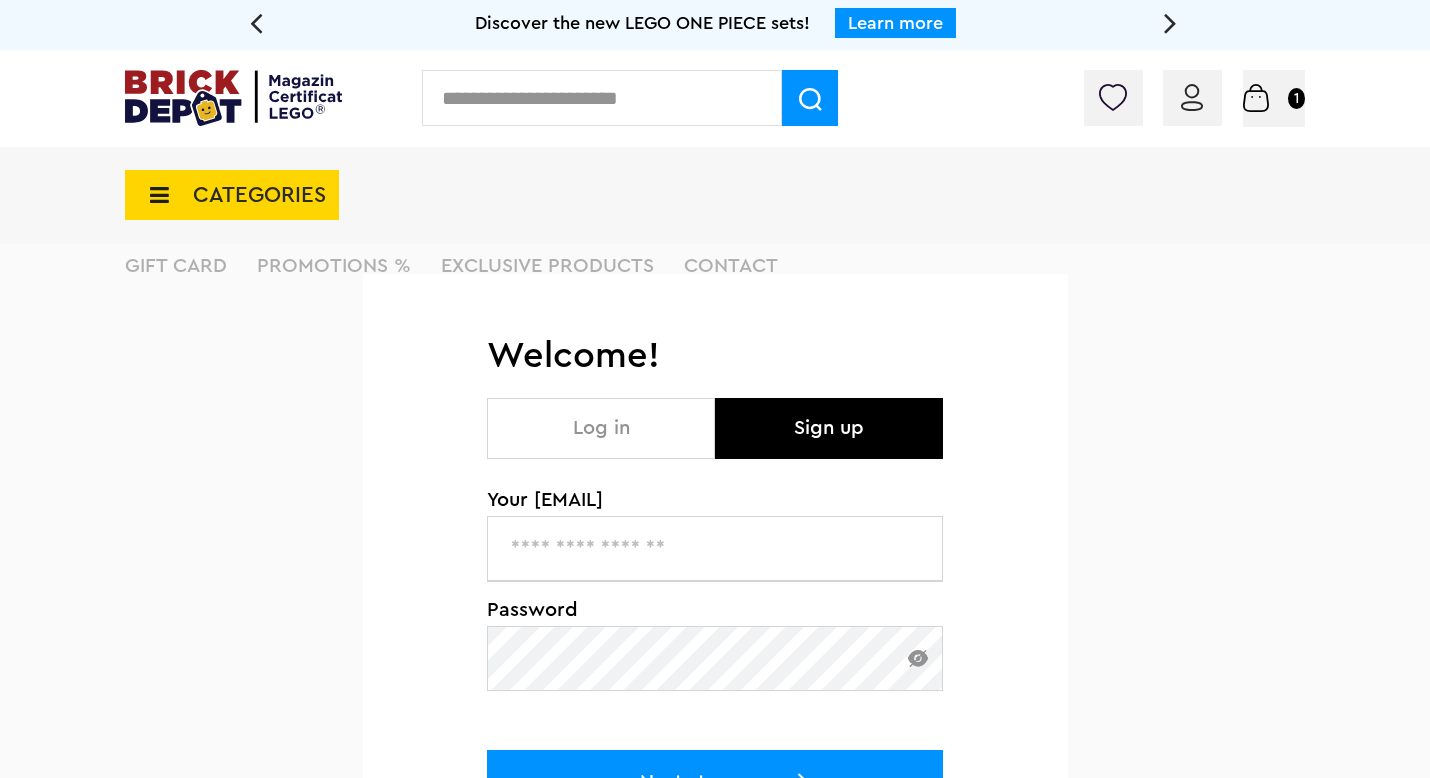 click at bounding box center (715, 548) 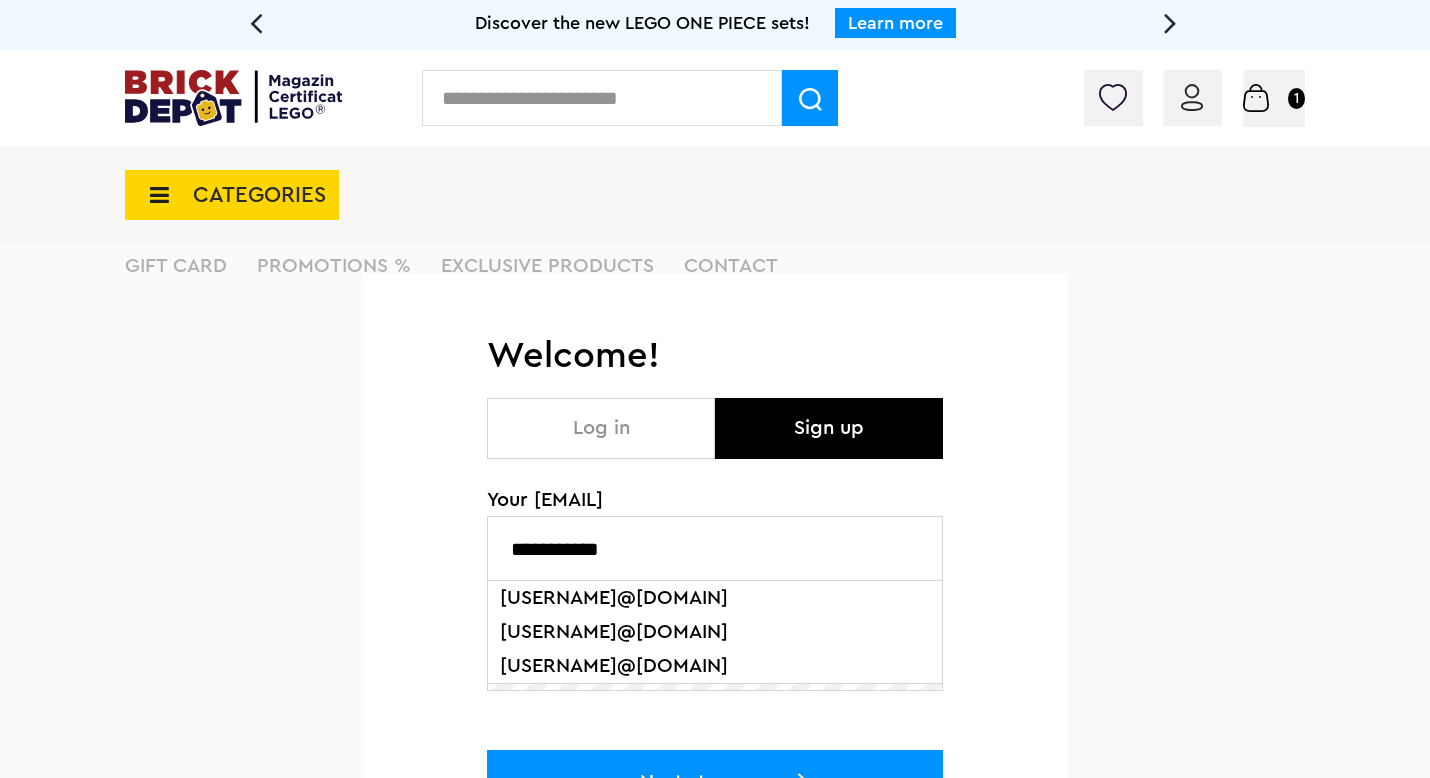 click on "roysalhab1@gmail.com" at bounding box center [614, 632] 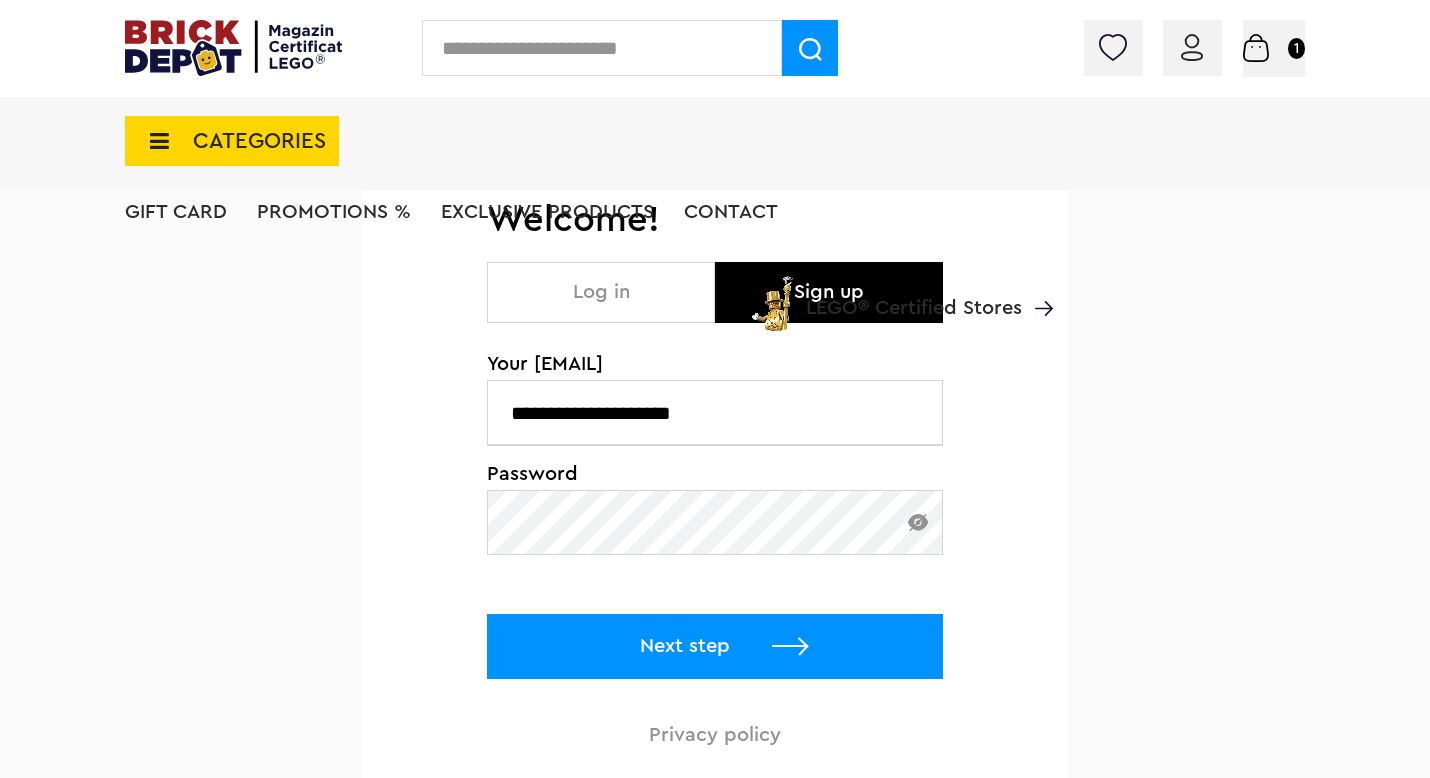 scroll, scrollTop: 186, scrollLeft: 0, axis: vertical 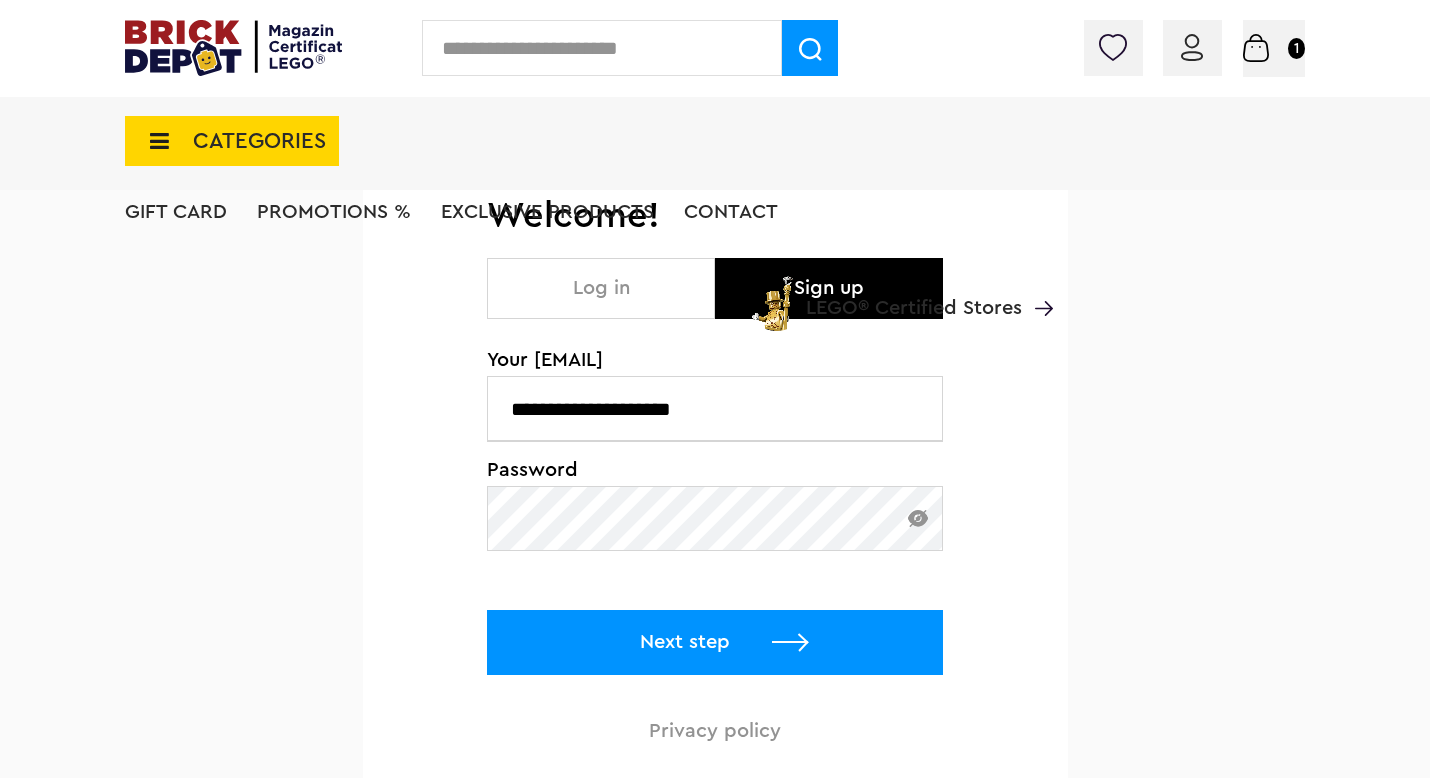 click at bounding box center [918, 518] 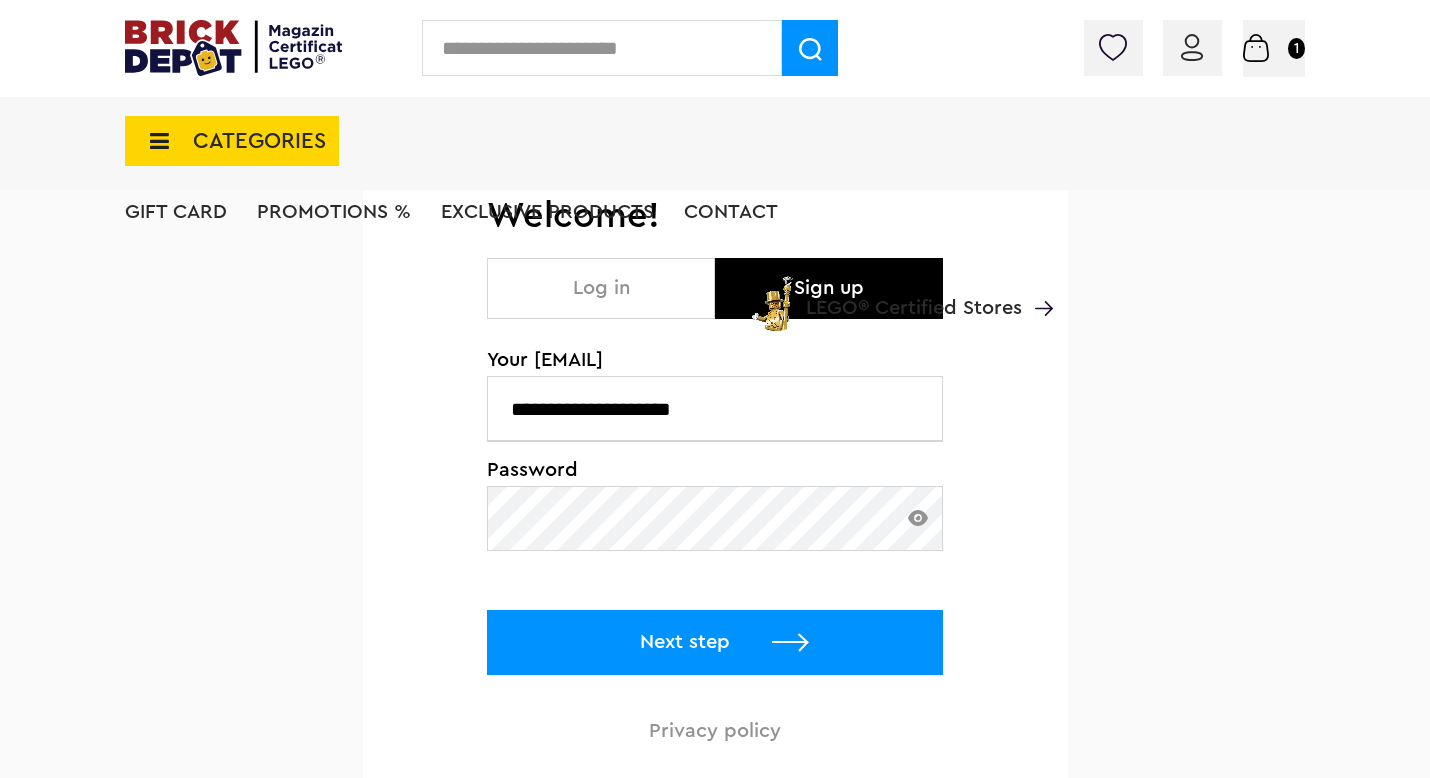 click on "Next step" at bounding box center [685, 642] 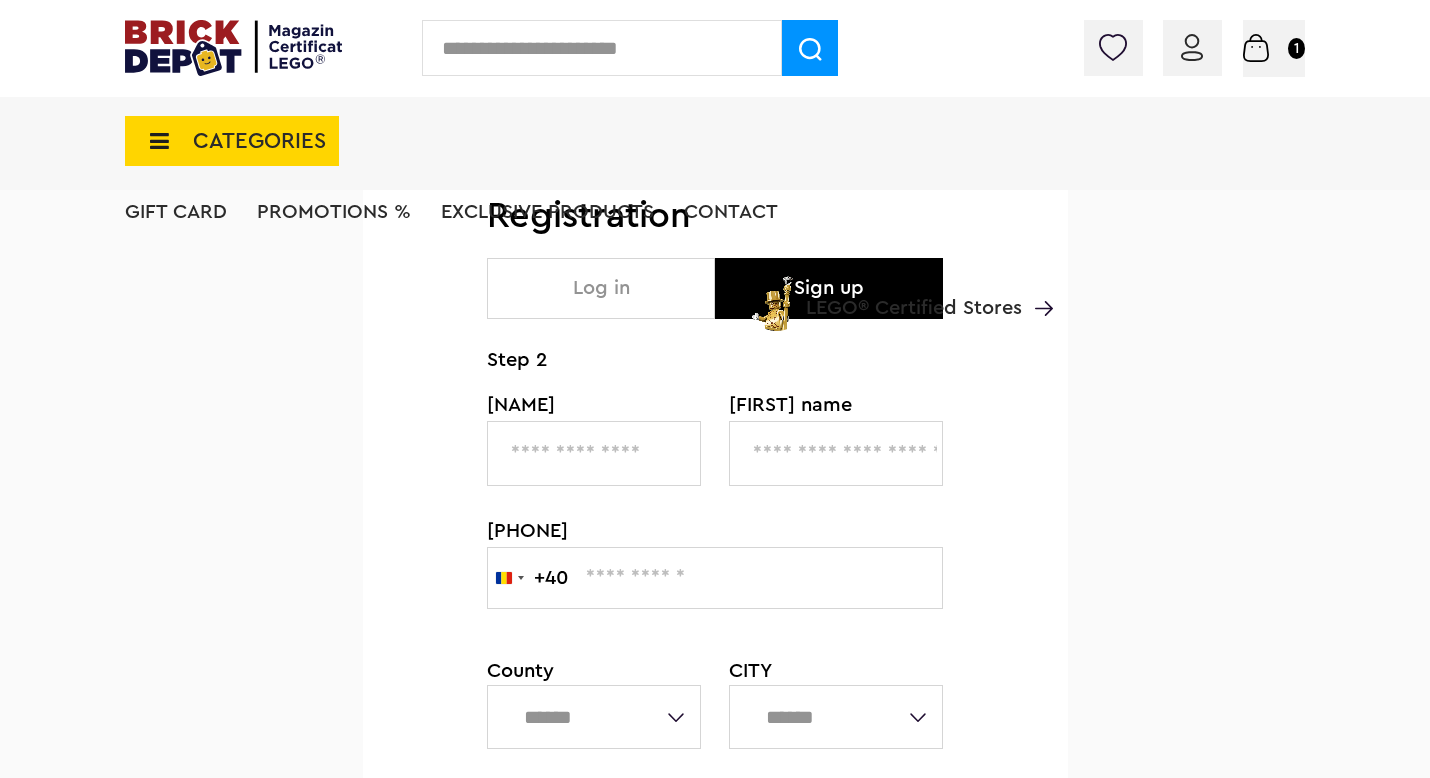 click at bounding box center [594, 453] 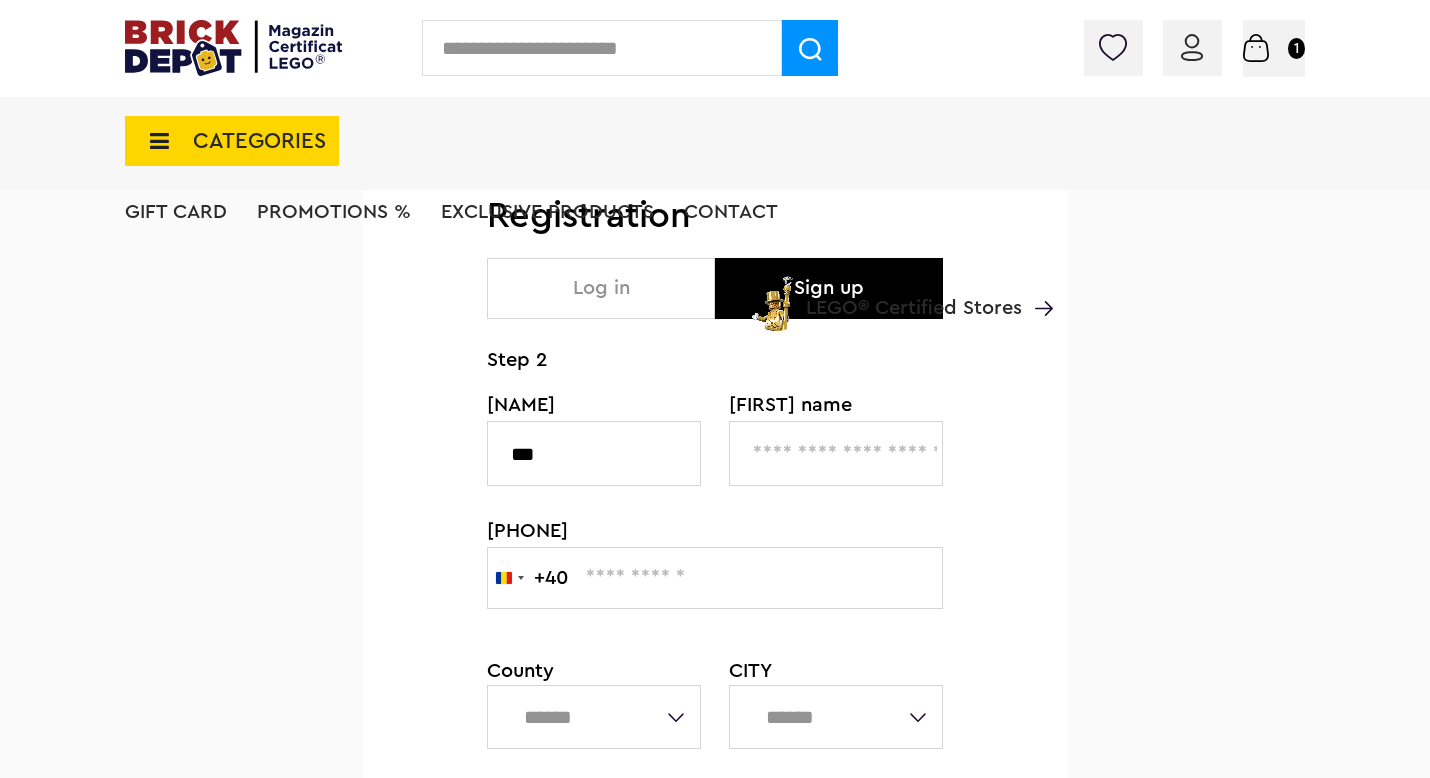 click at bounding box center [836, 453] 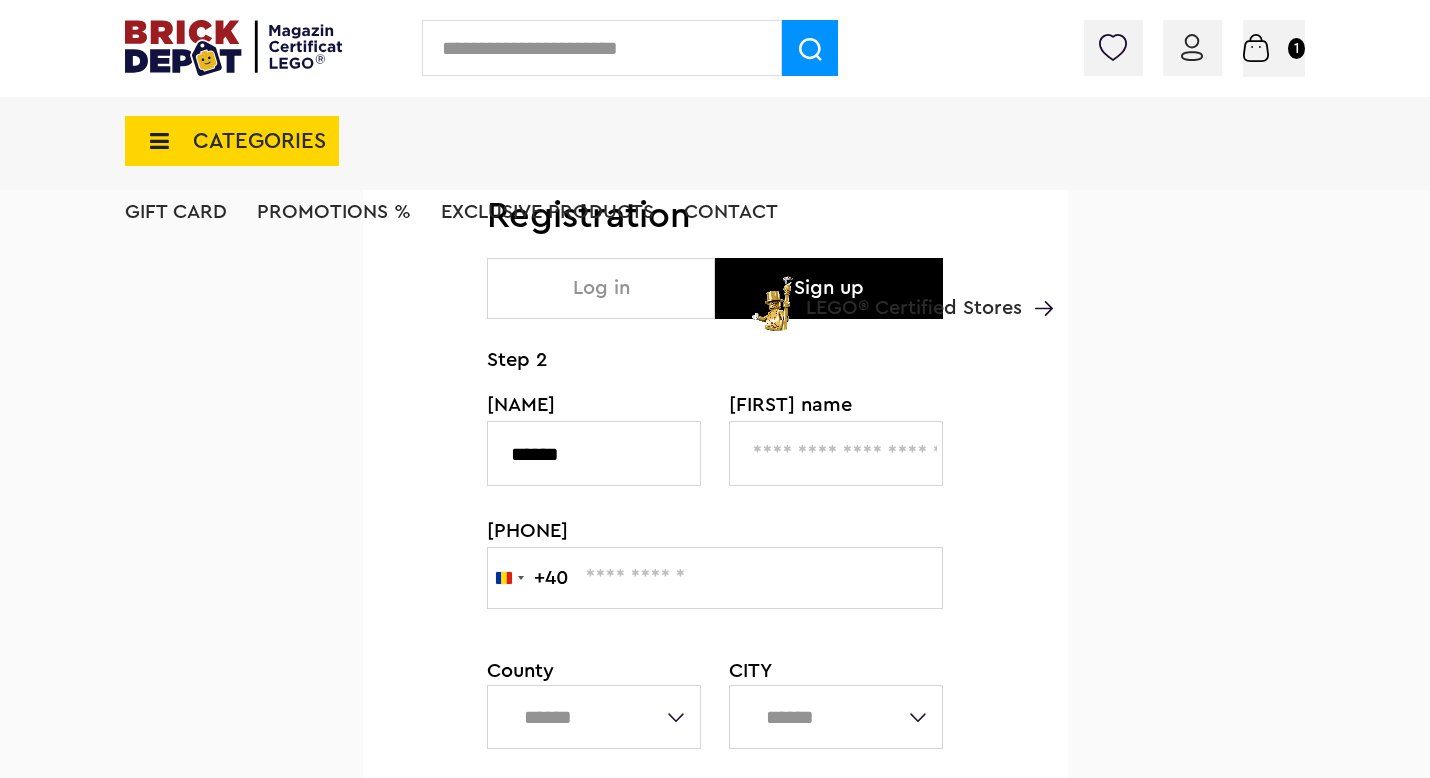 type on "******" 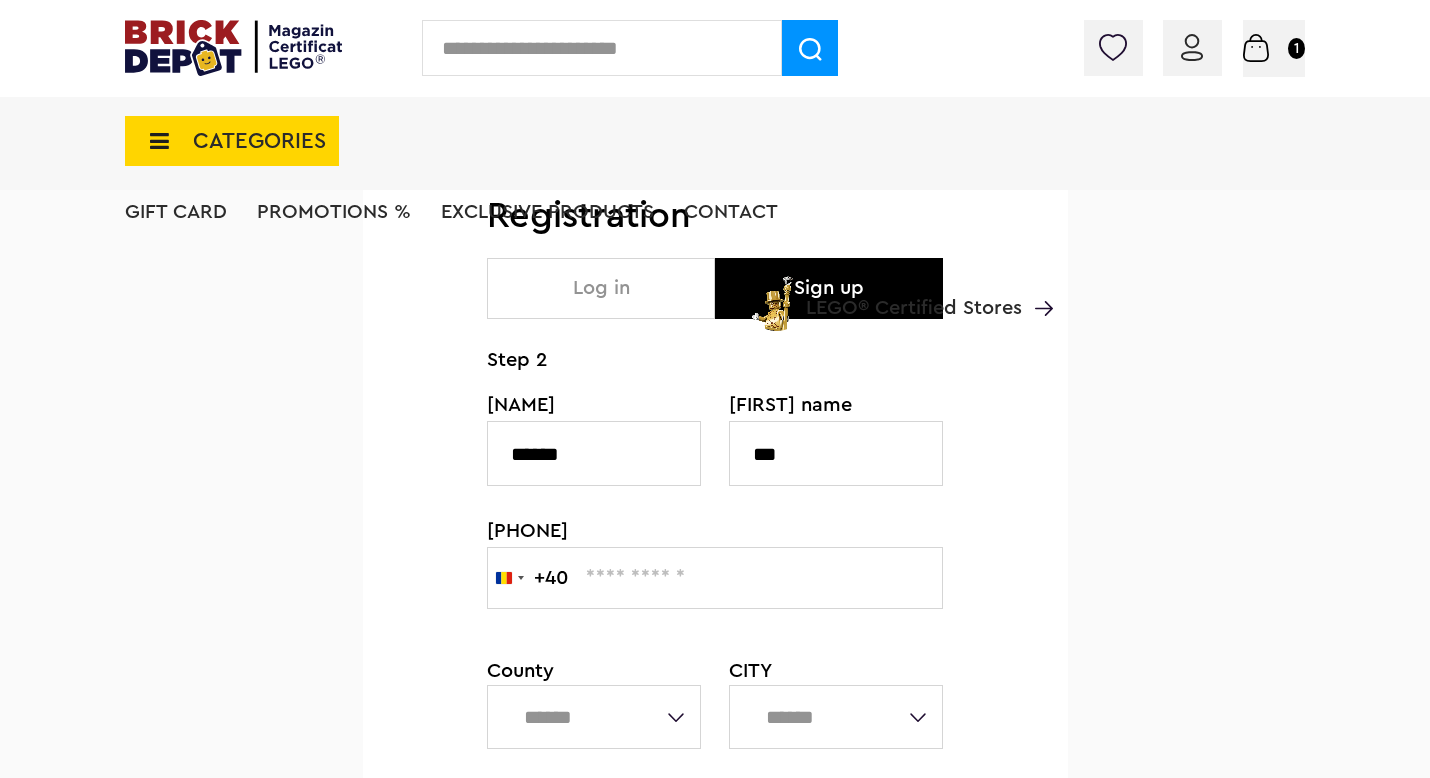 type on "***" 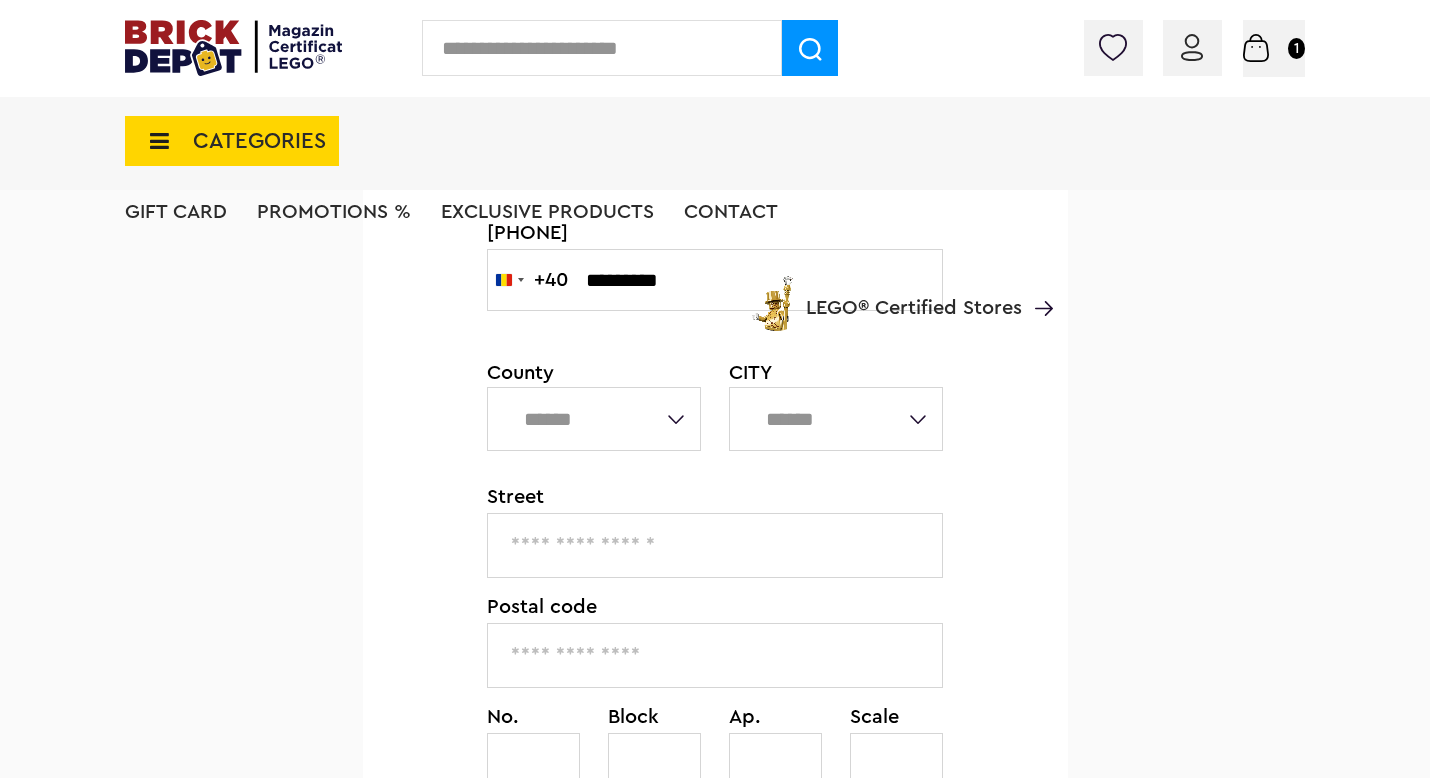 scroll, scrollTop: 519, scrollLeft: 0, axis: vertical 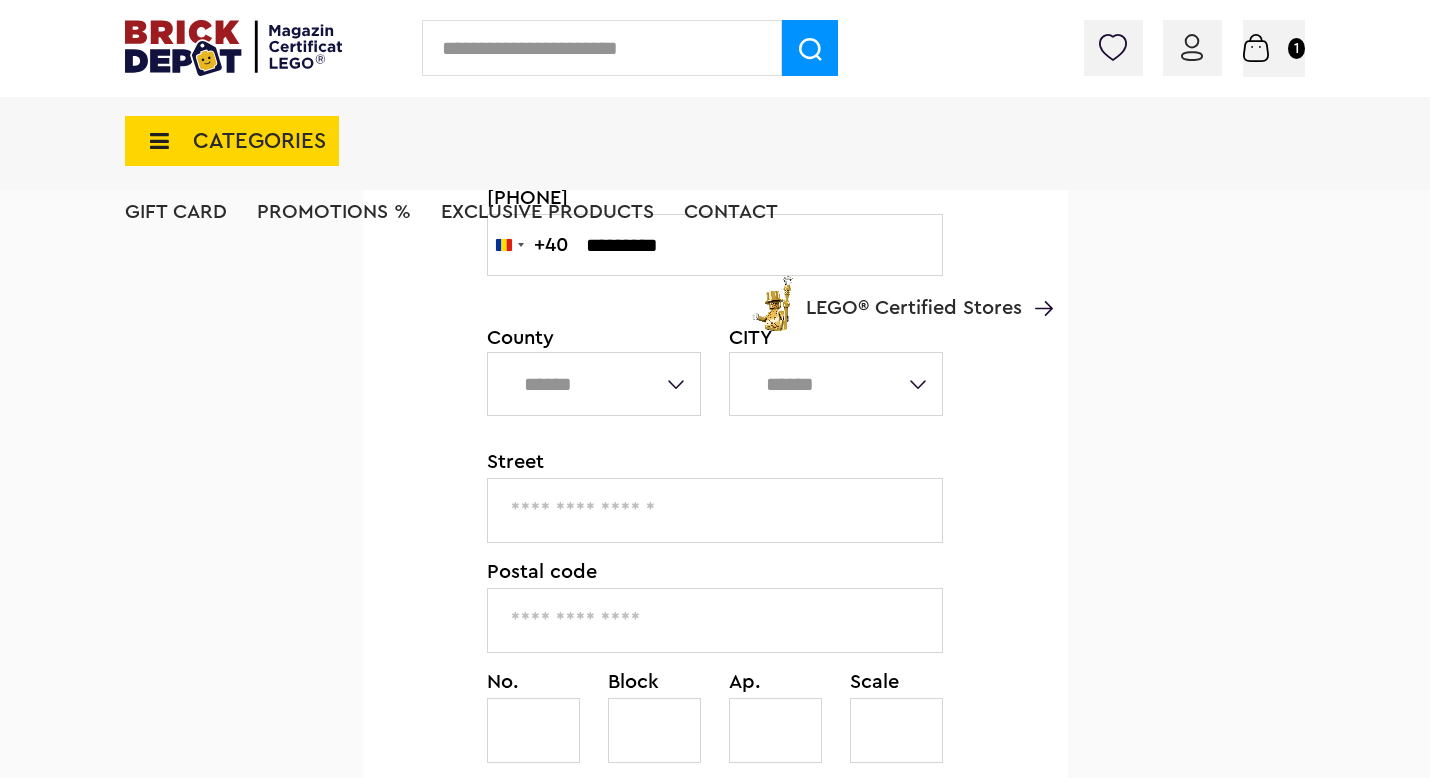 type on "*********" 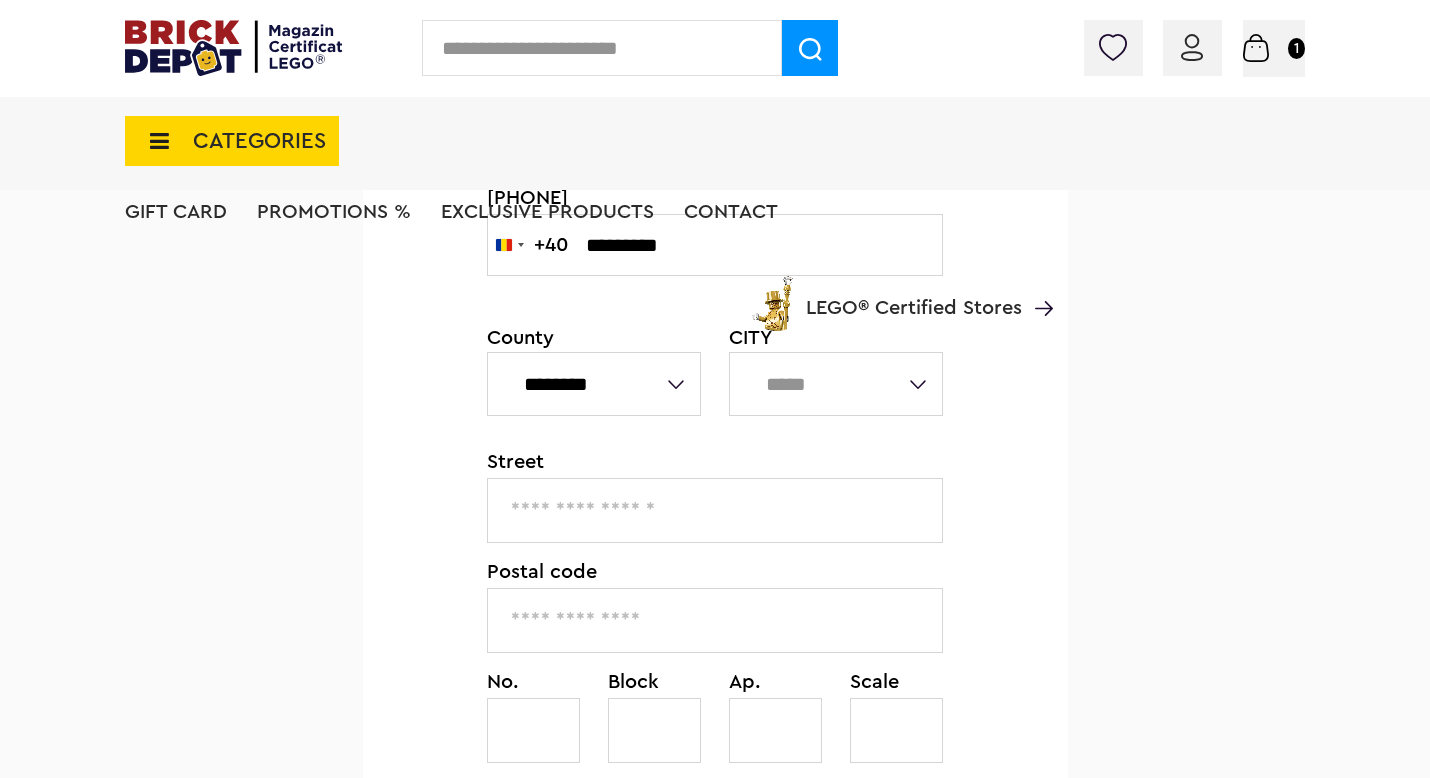 click on "**********" at bounding box center [836, 384] 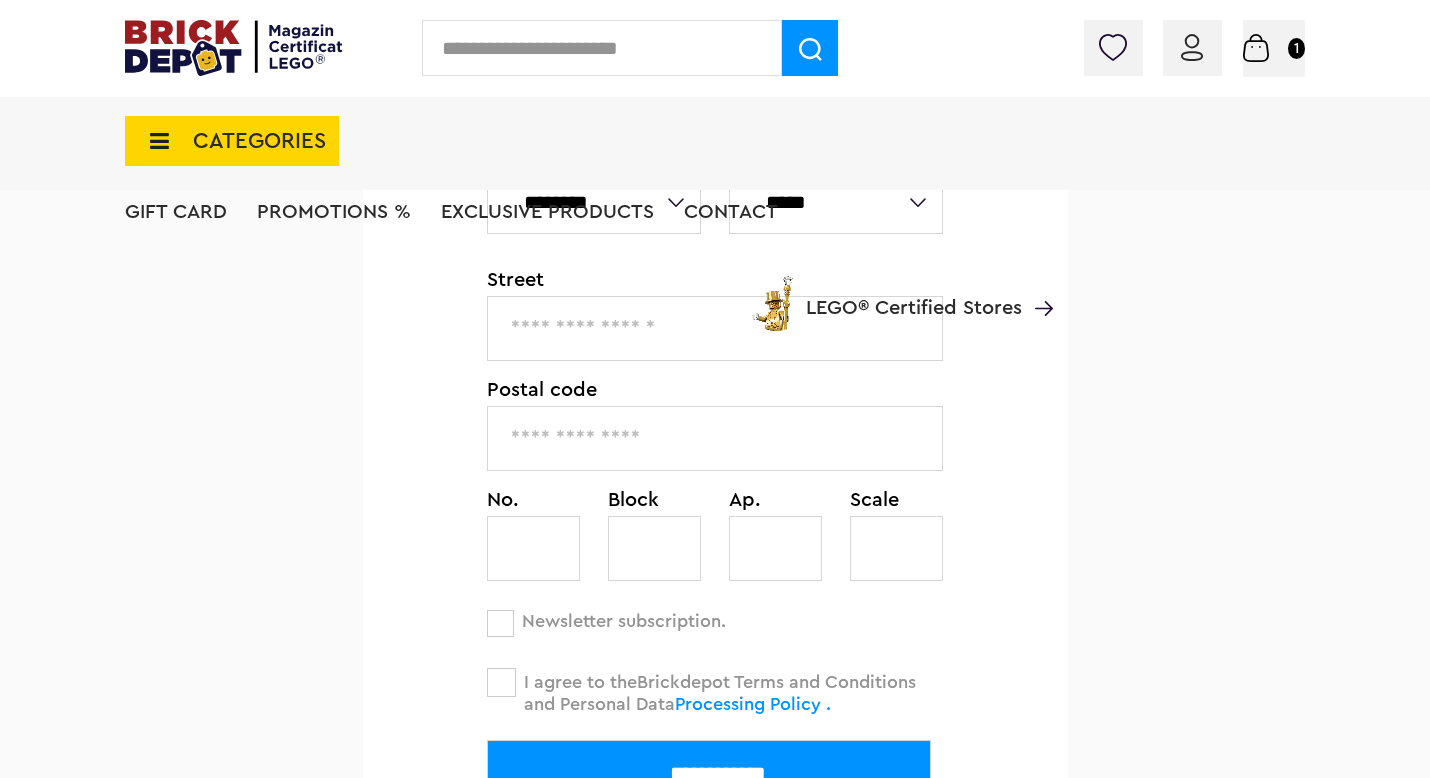 scroll, scrollTop: 703, scrollLeft: 0, axis: vertical 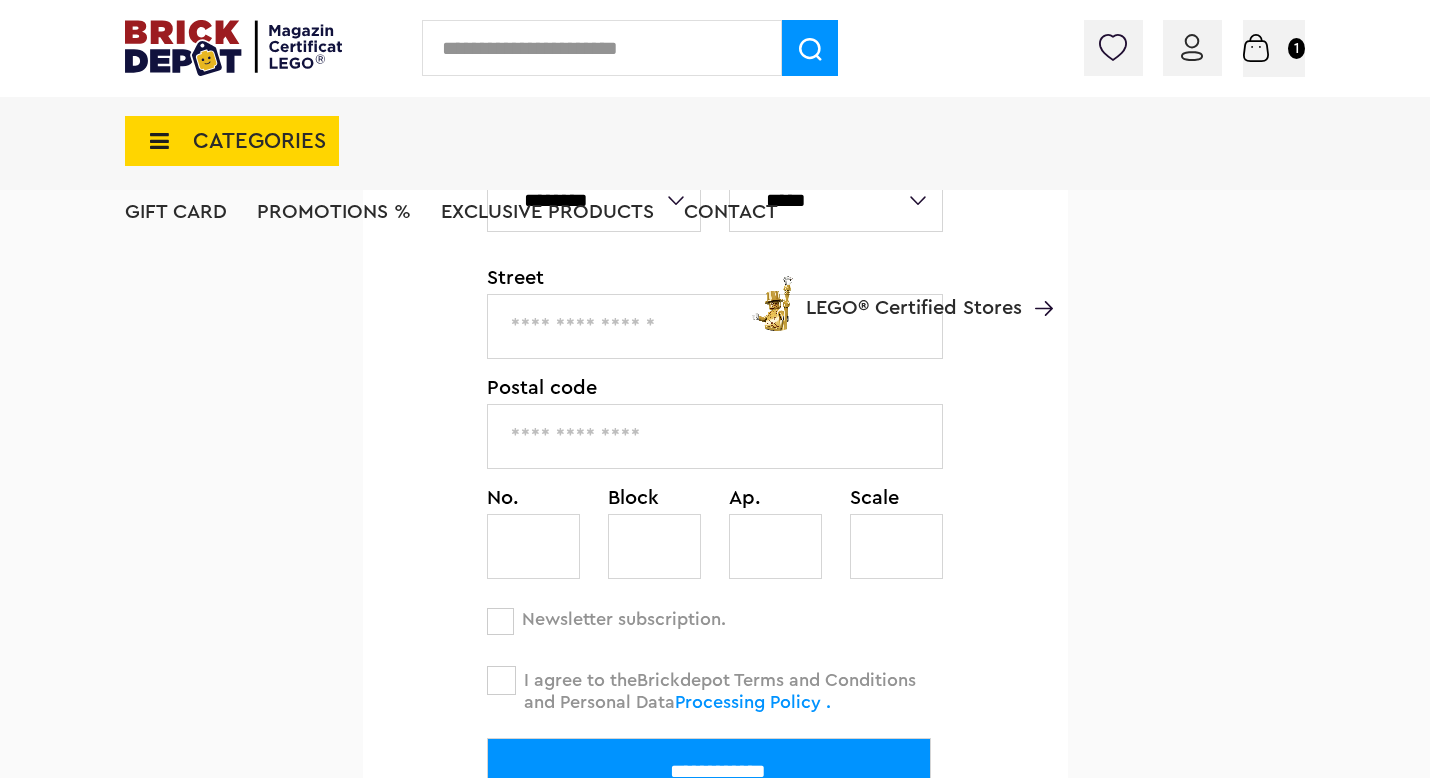 click on "Gift Card    PROMOTIONS %    Exclusive products    Contact    LEGO® Certified Stores" at bounding box center (589, 248) 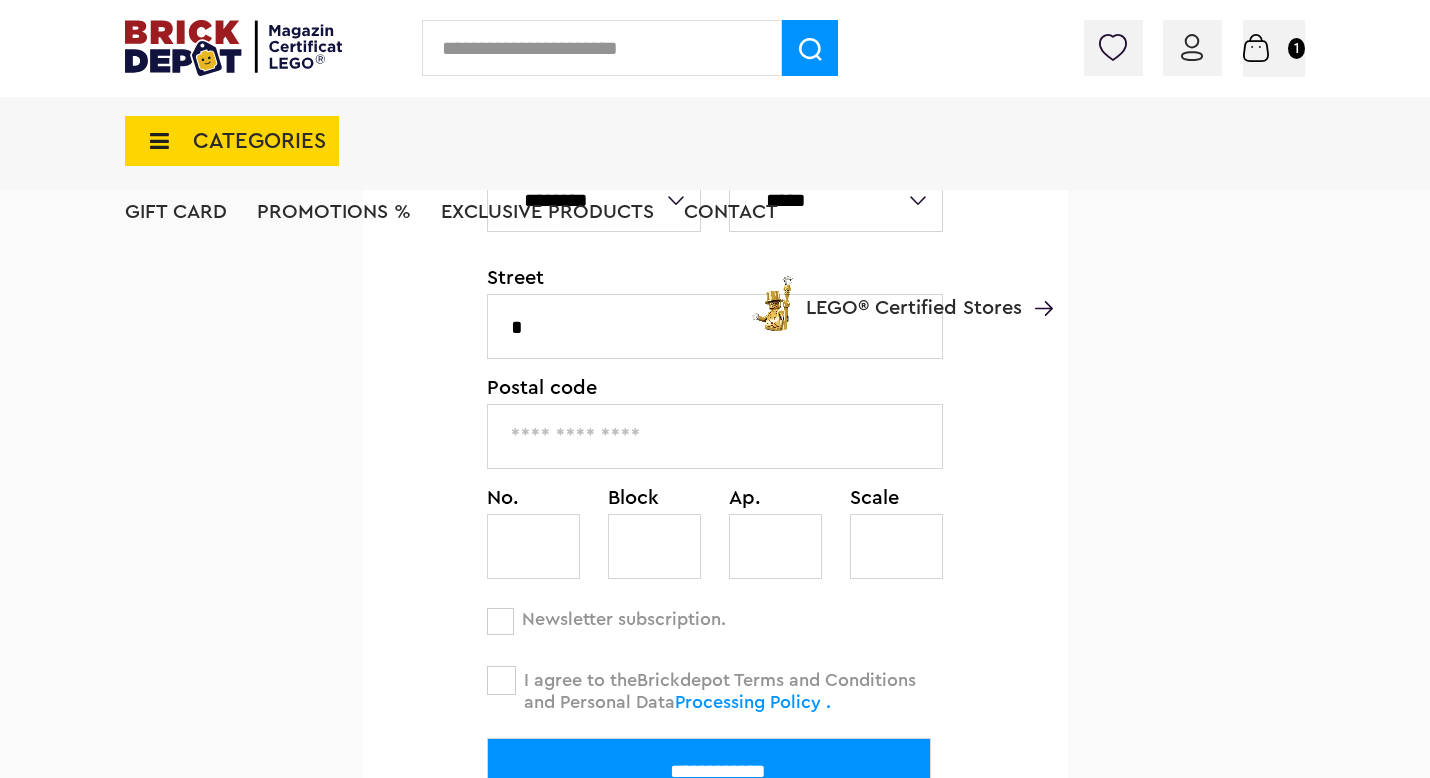 type on "**********" 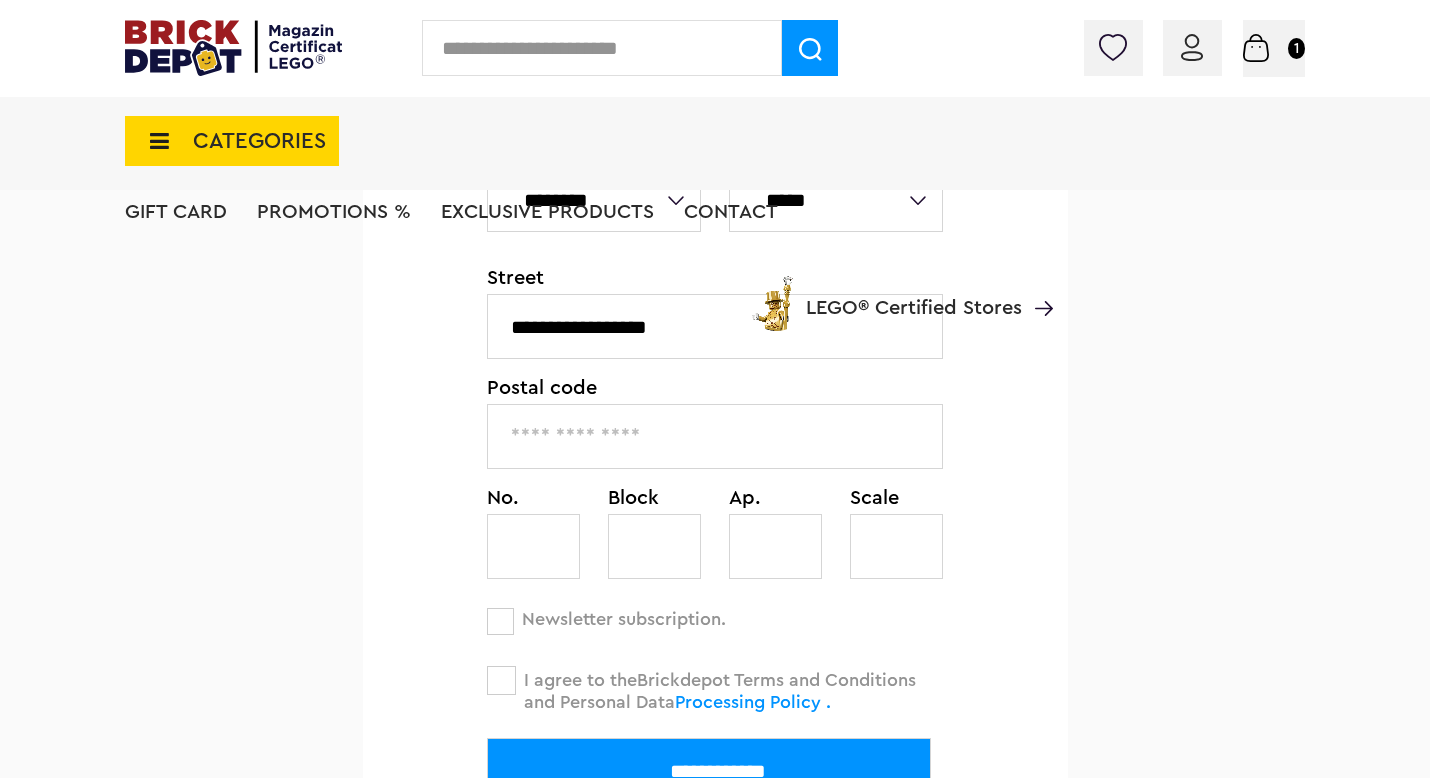 type on "******" 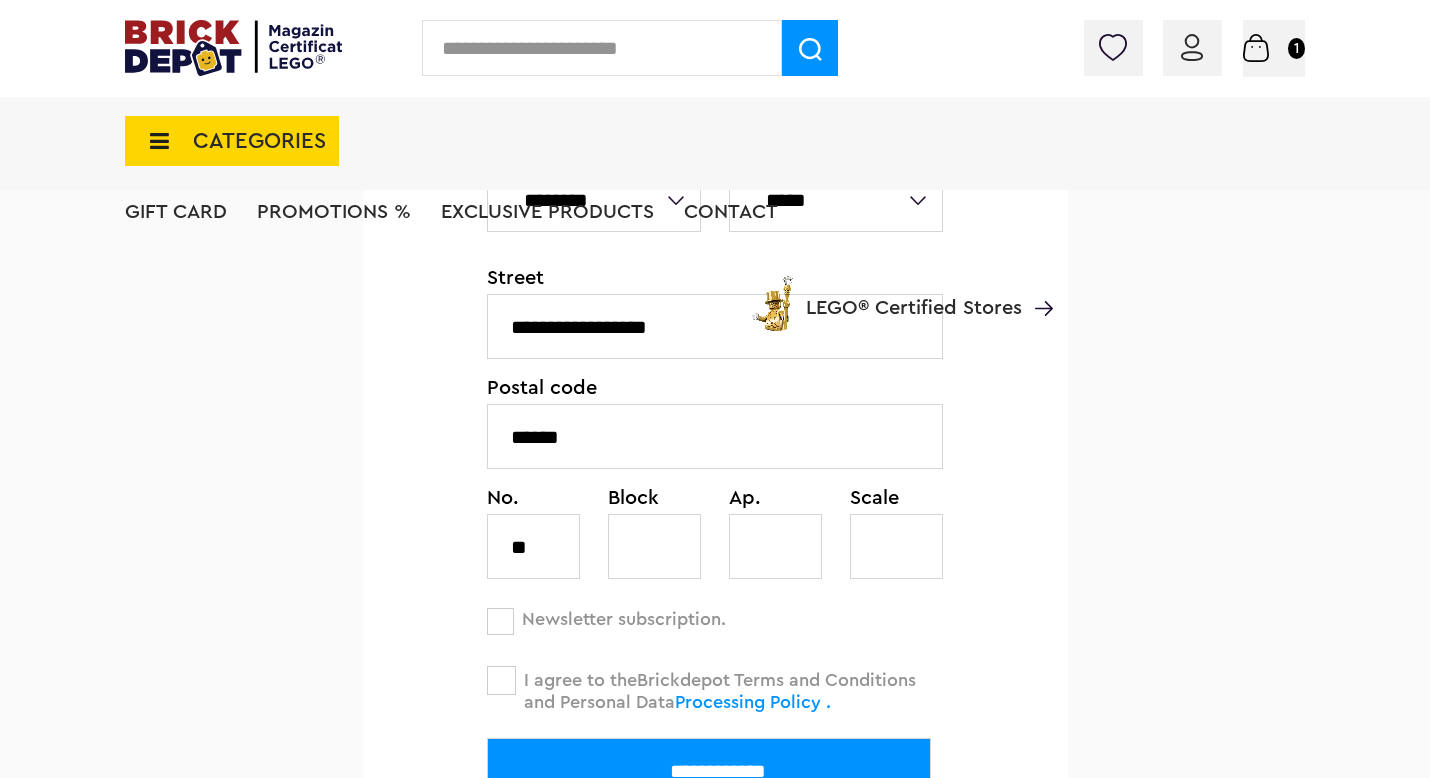 click on "**********" at bounding box center (715, 346) 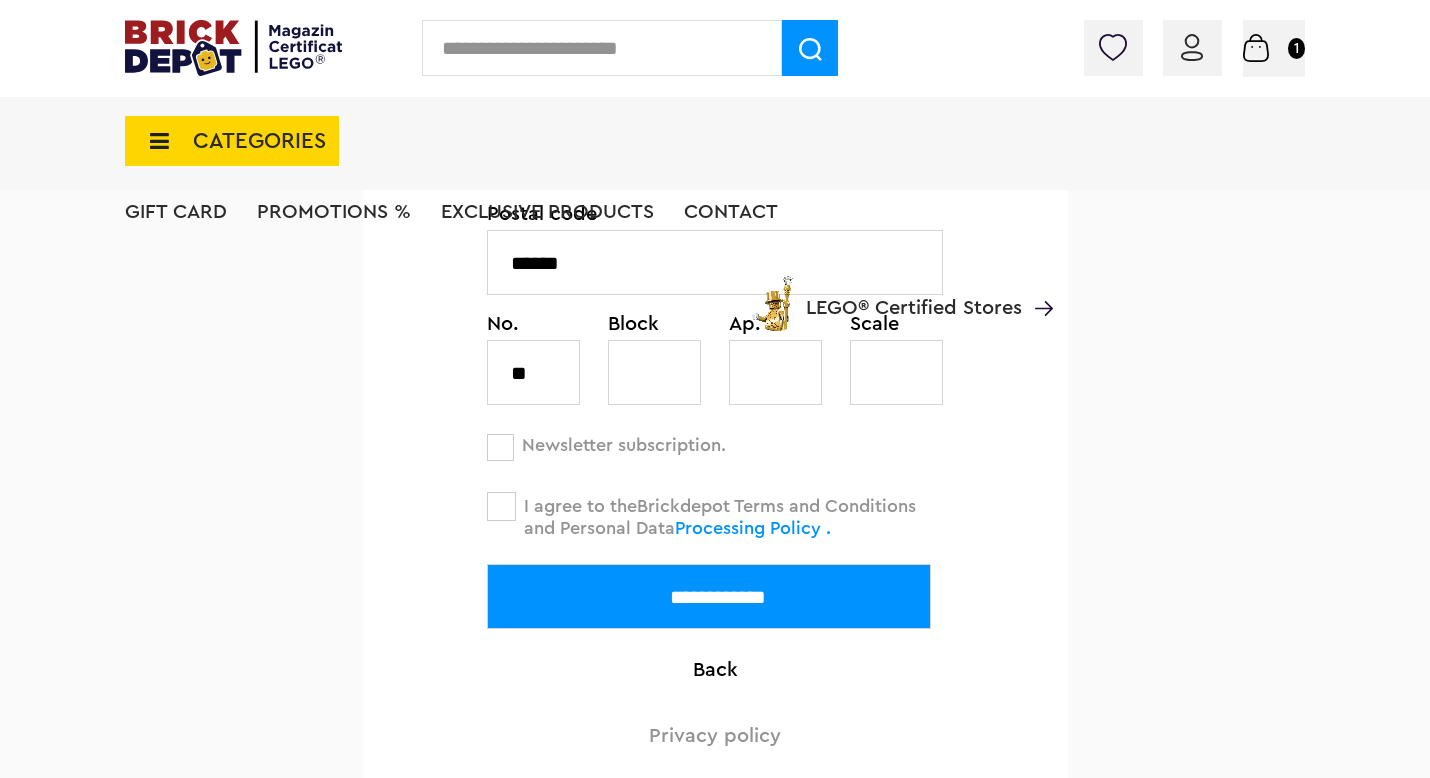 scroll, scrollTop: 882, scrollLeft: 0, axis: vertical 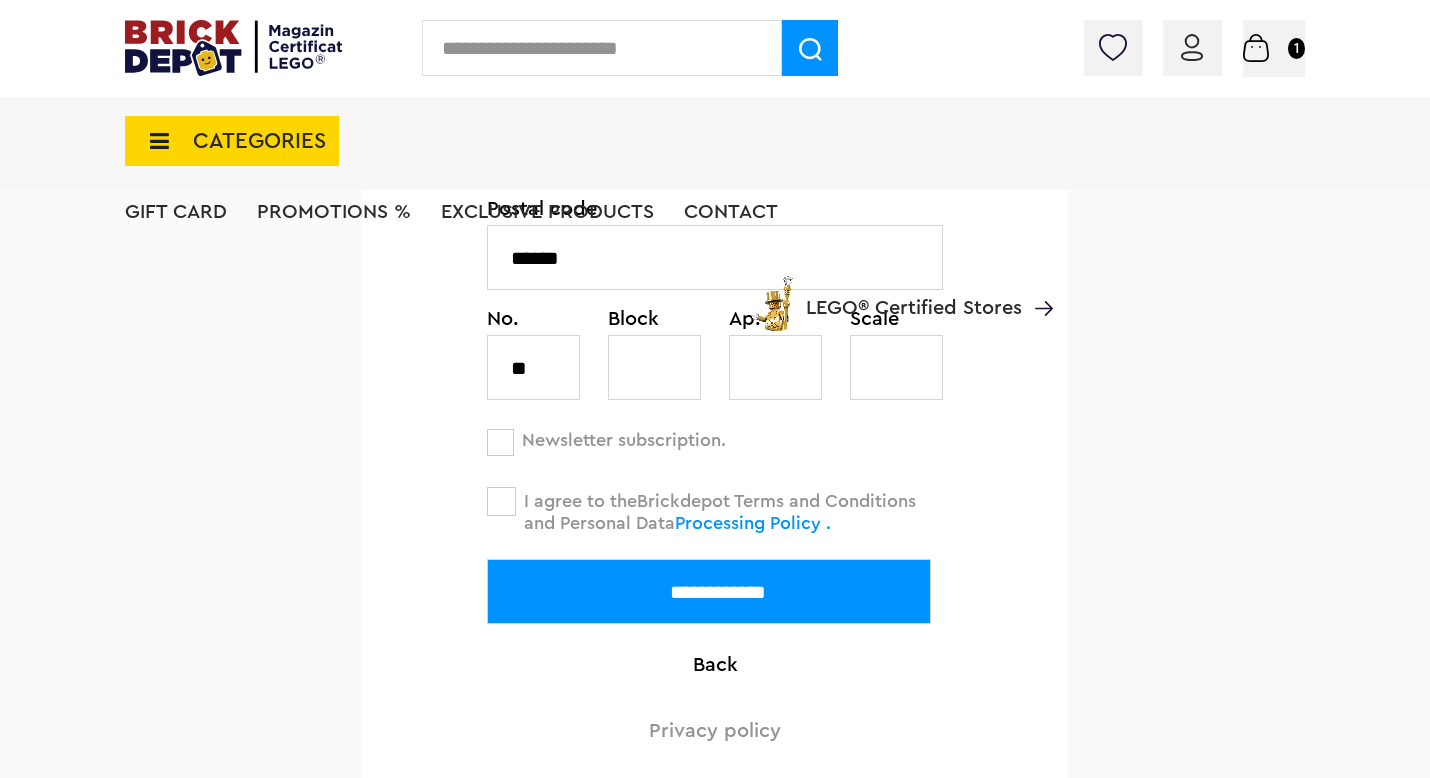 click at bounding box center [501, 501] 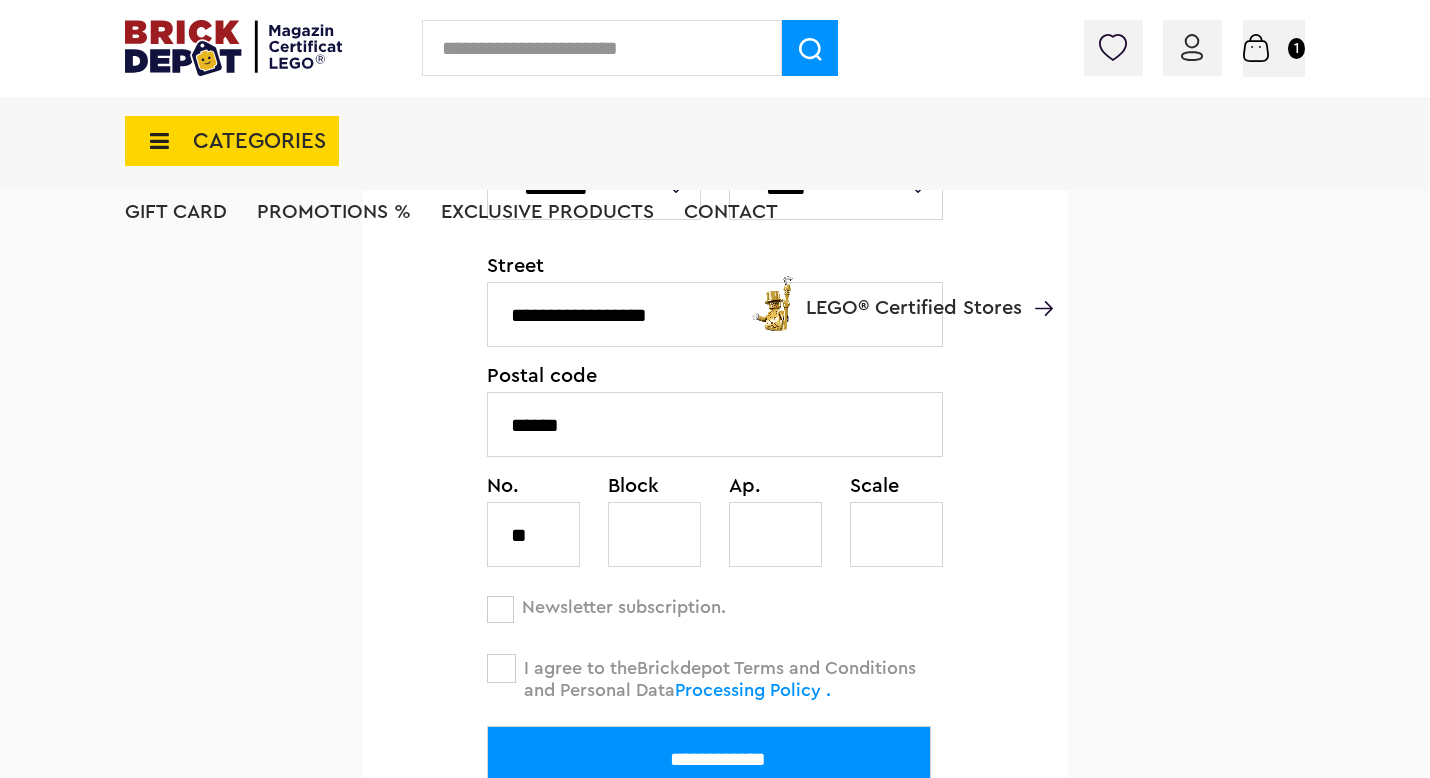 scroll, scrollTop: 725, scrollLeft: 0, axis: vertical 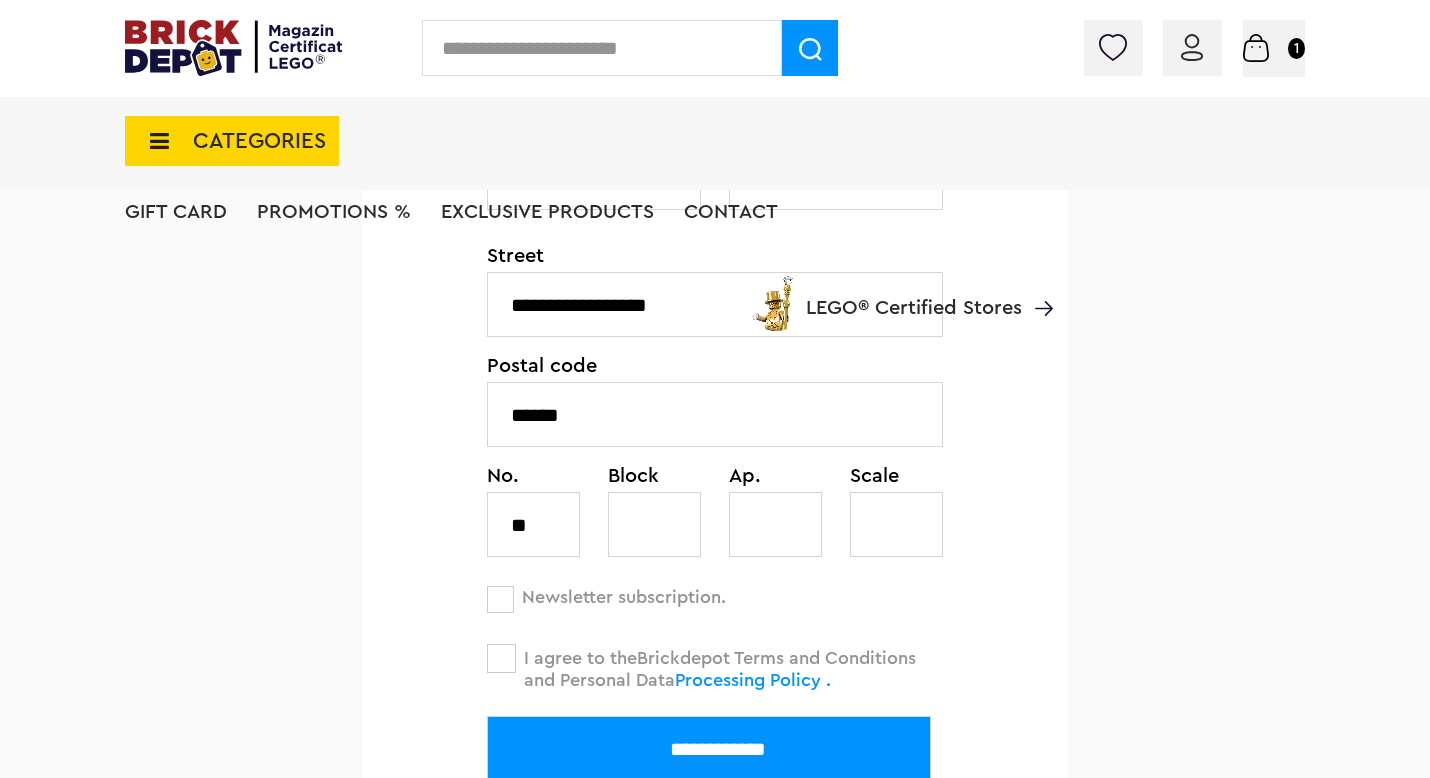 click on "**********" at bounding box center (709, 748) 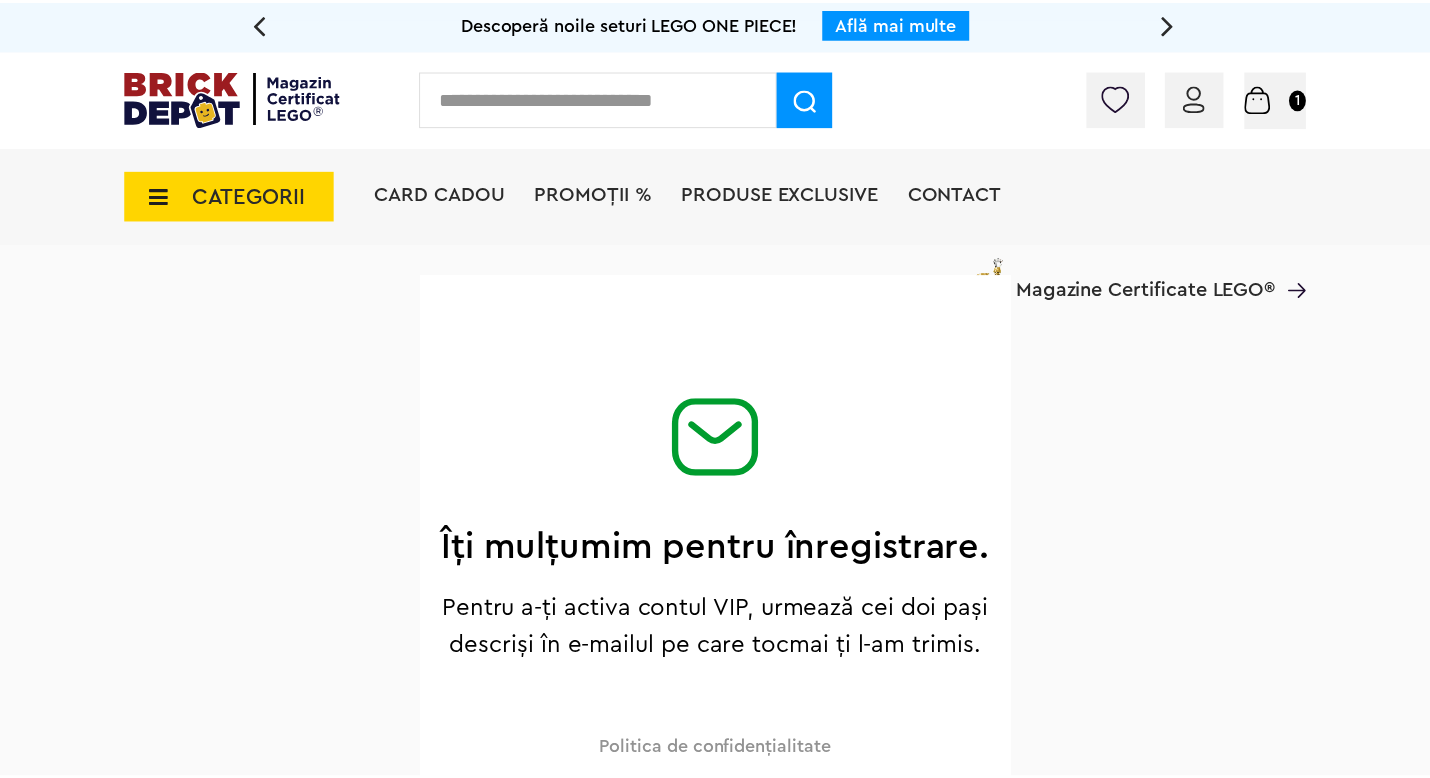 scroll, scrollTop: 0, scrollLeft: 0, axis: both 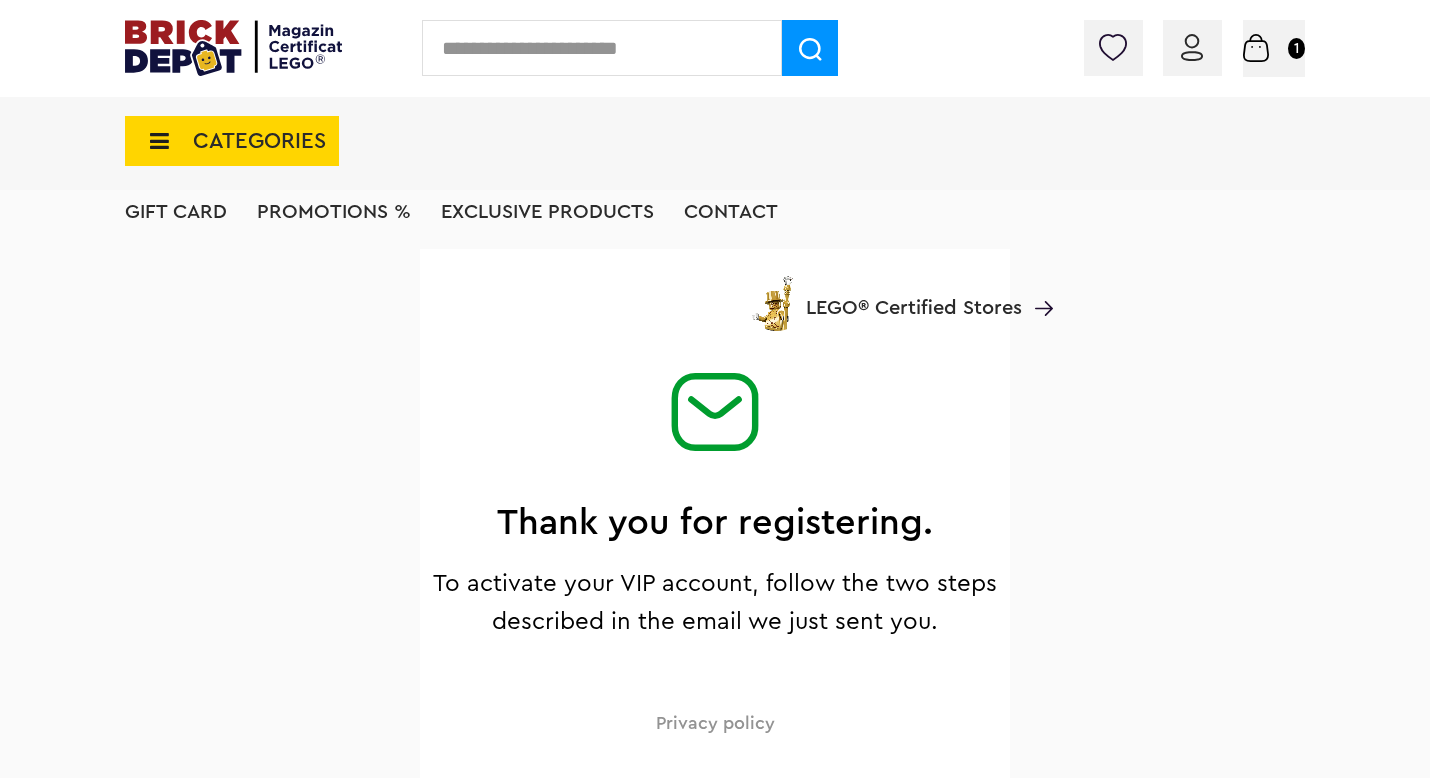 click on "PROMOTIONS %" at bounding box center [334, 214] 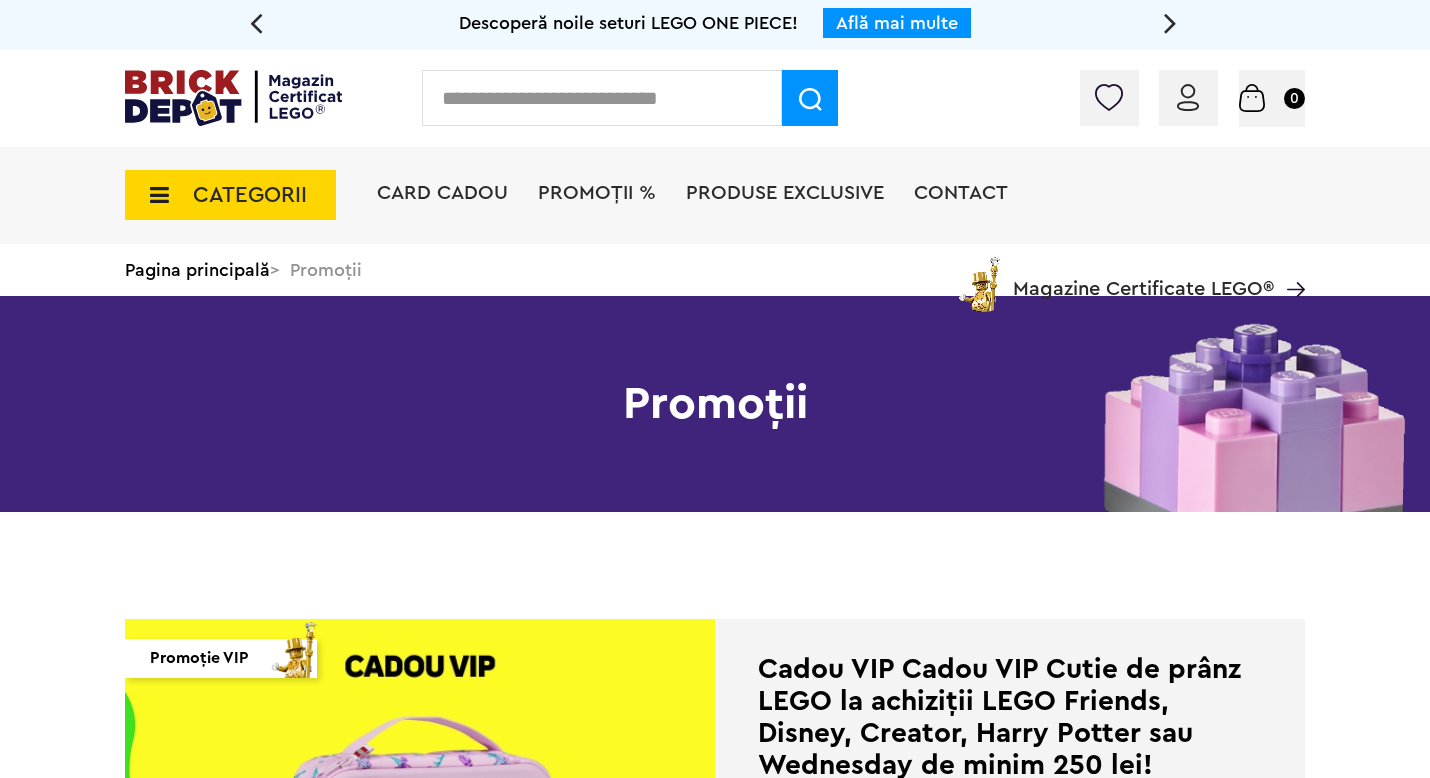 scroll, scrollTop: 0, scrollLeft: 0, axis: both 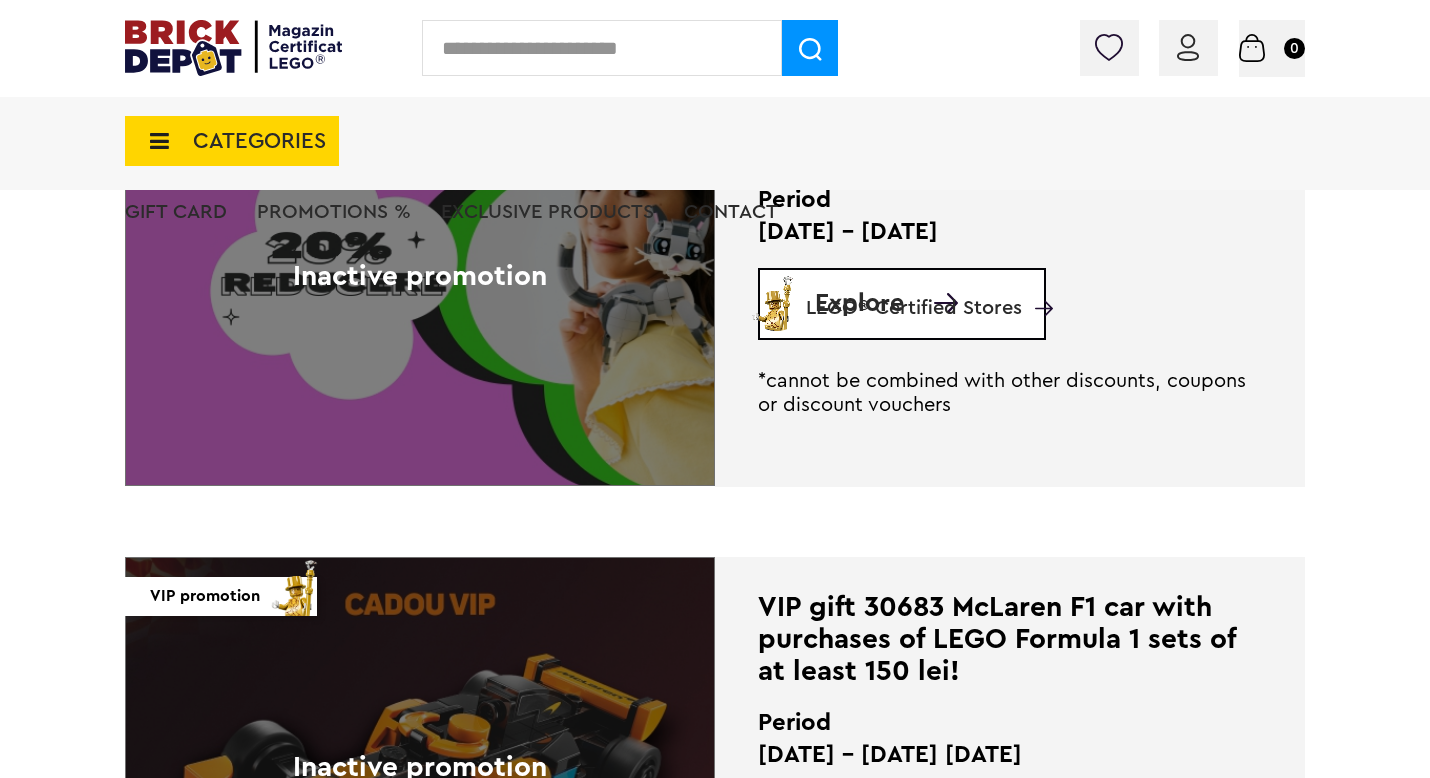 click at bounding box center [1252, 48] 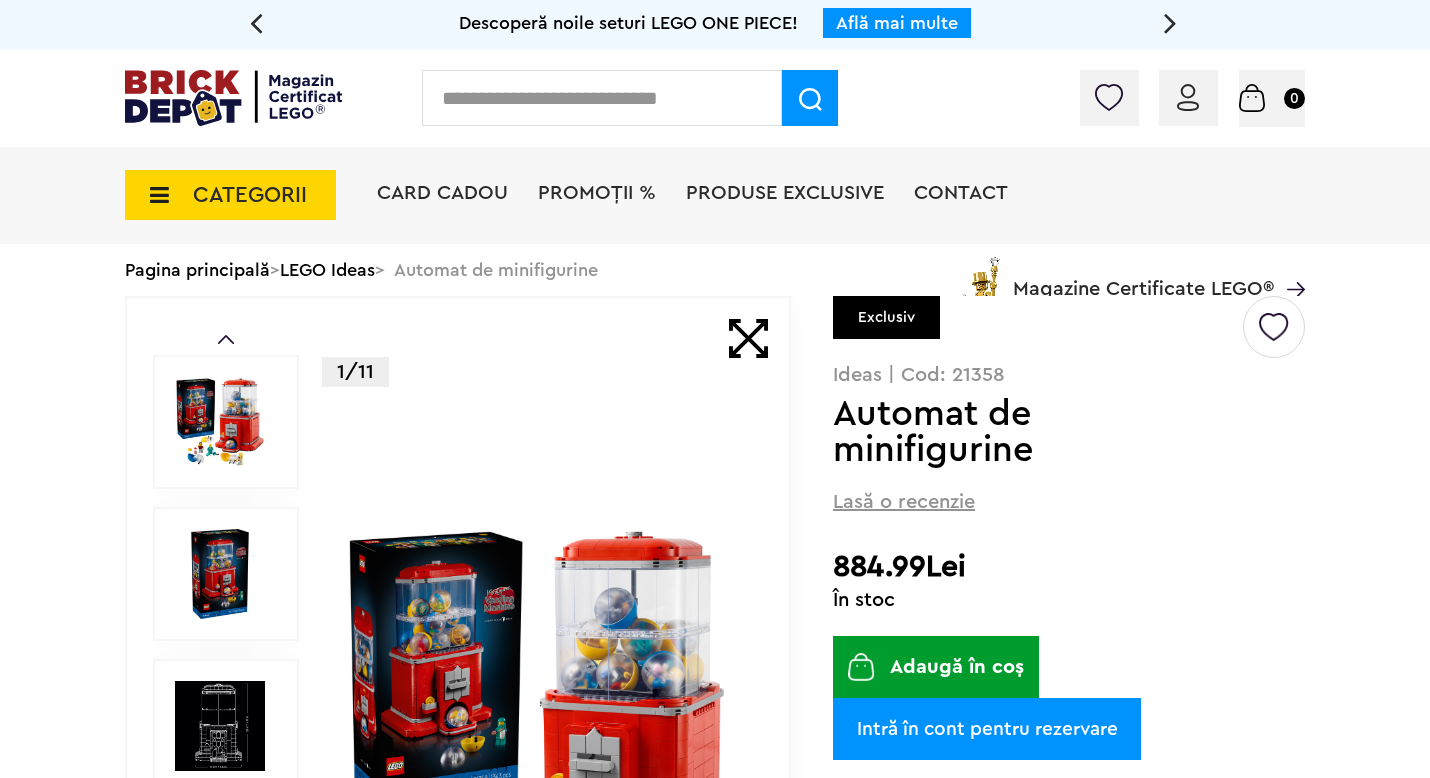 scroll, scrollTop: 0, scrollLeft: 0, axis: both 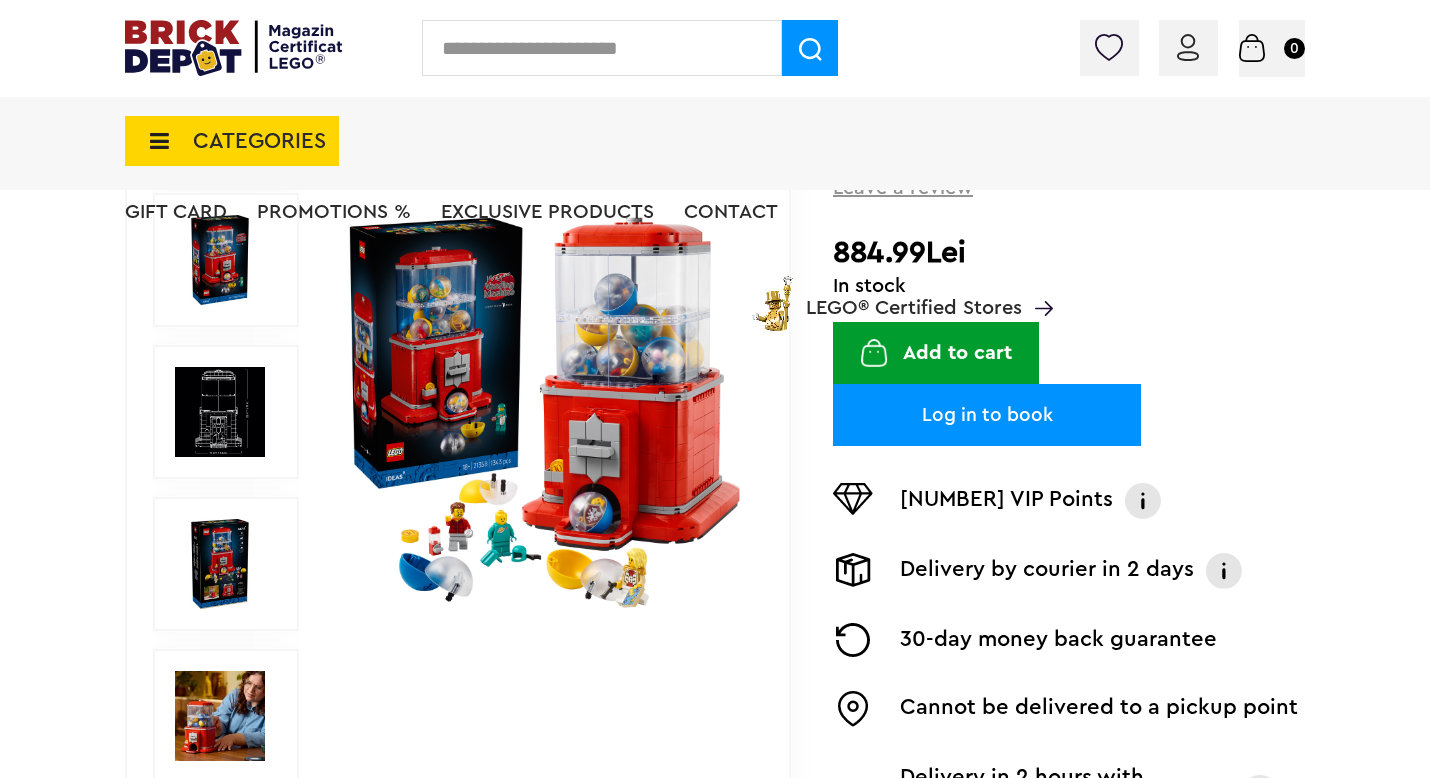 click on "LEGO® Certified Stores" at bounding box center [914, 308] 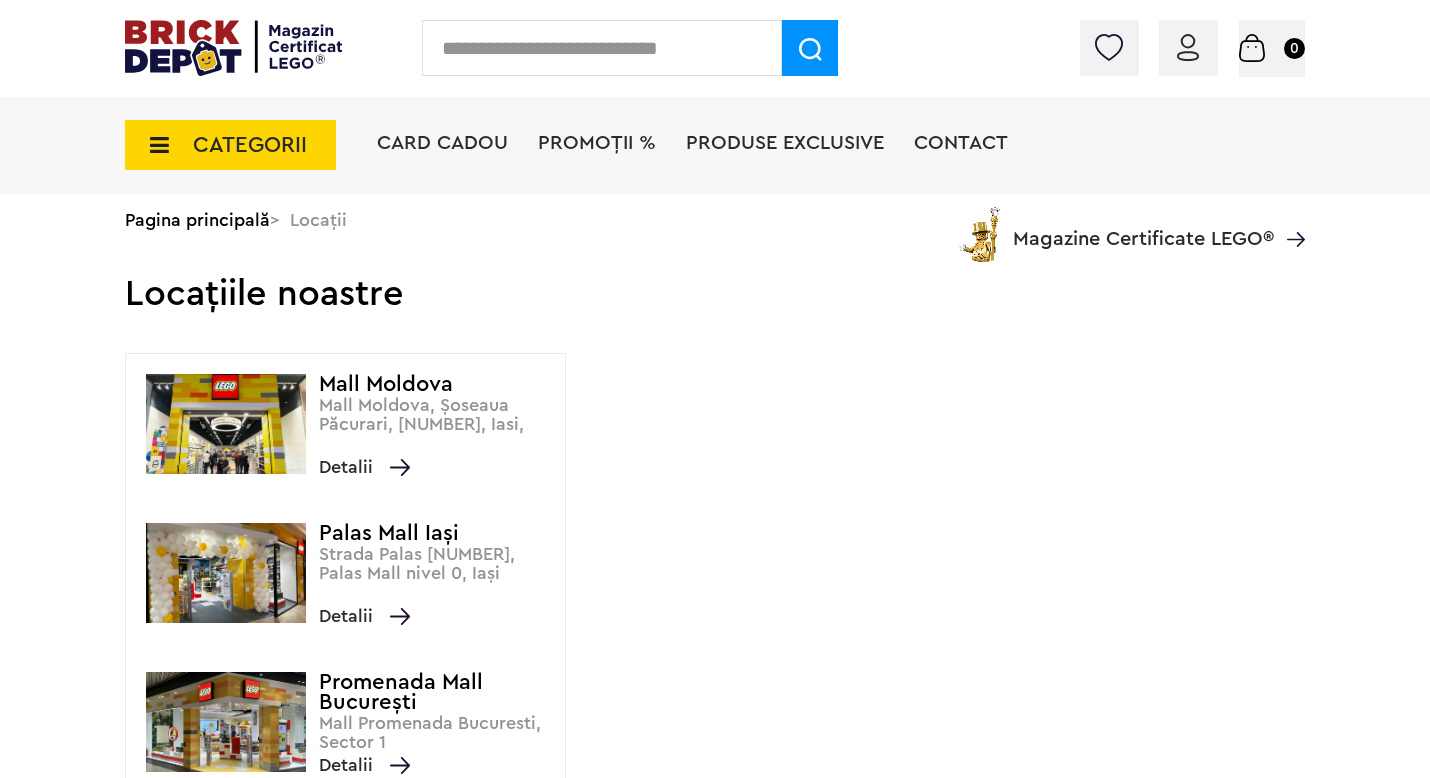 scroll, scrollTop: 0, scrollLeft: 0, axis: both 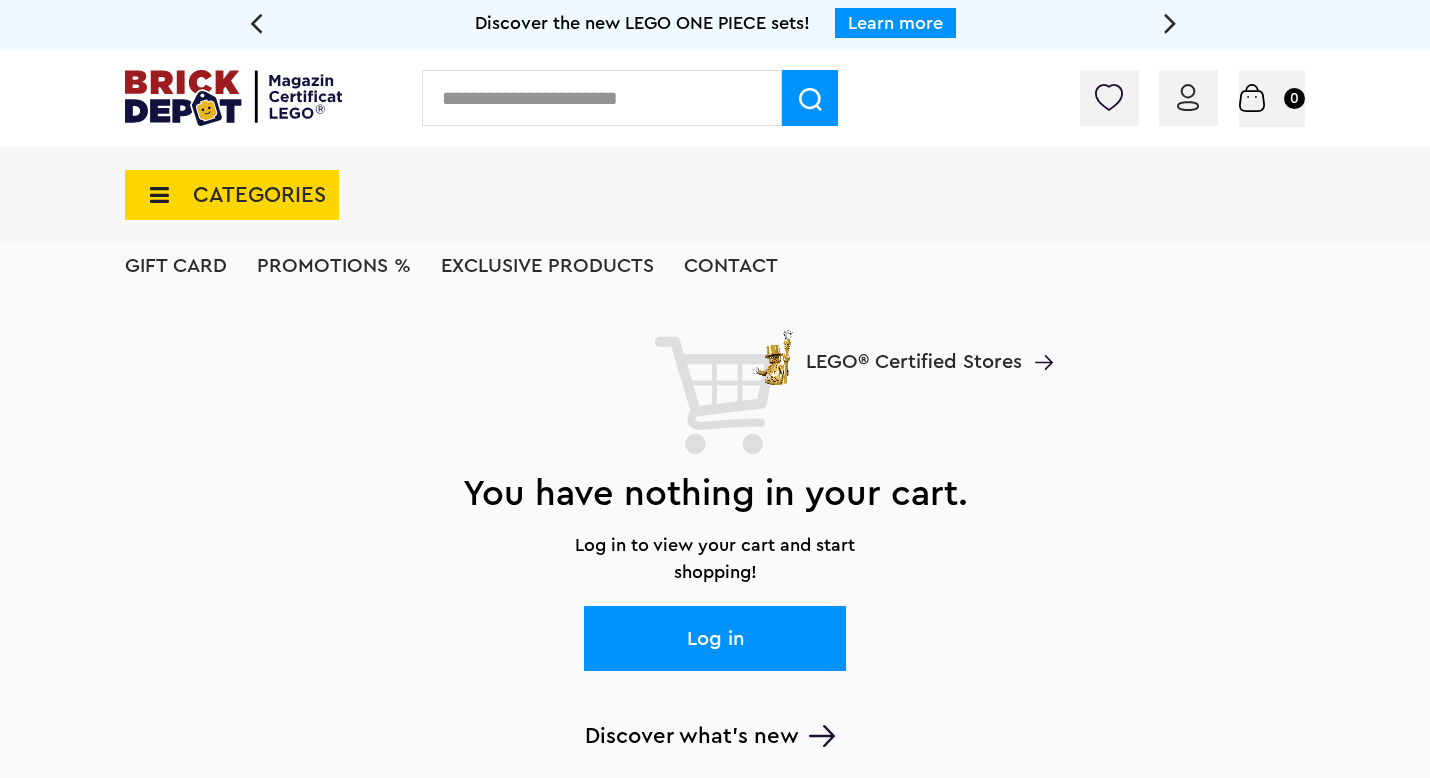click at bounding box center (602, 98) 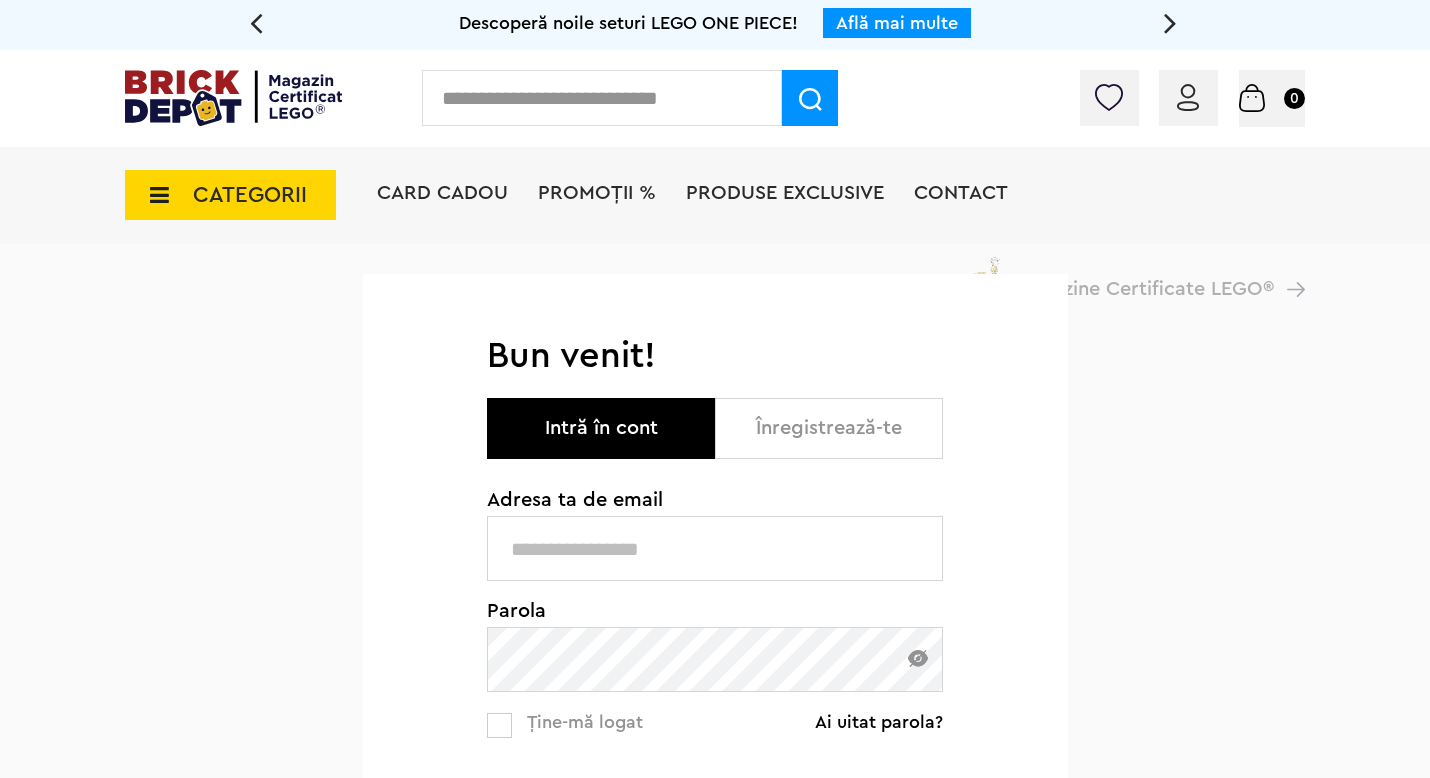 scroll, scrollTop: 0, scrollLeft: 0, axis: both 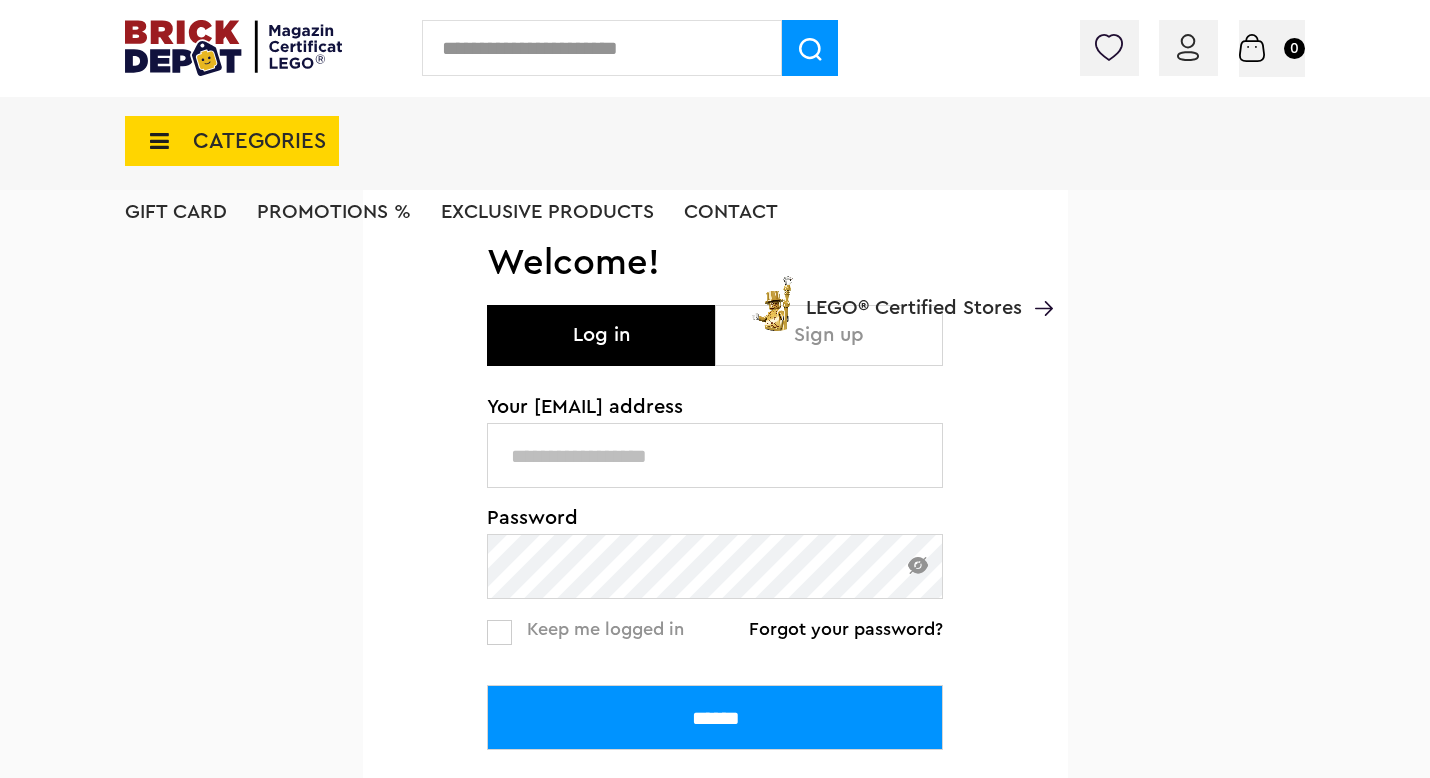 click on "Sign up" at bounding box center [829, 335] 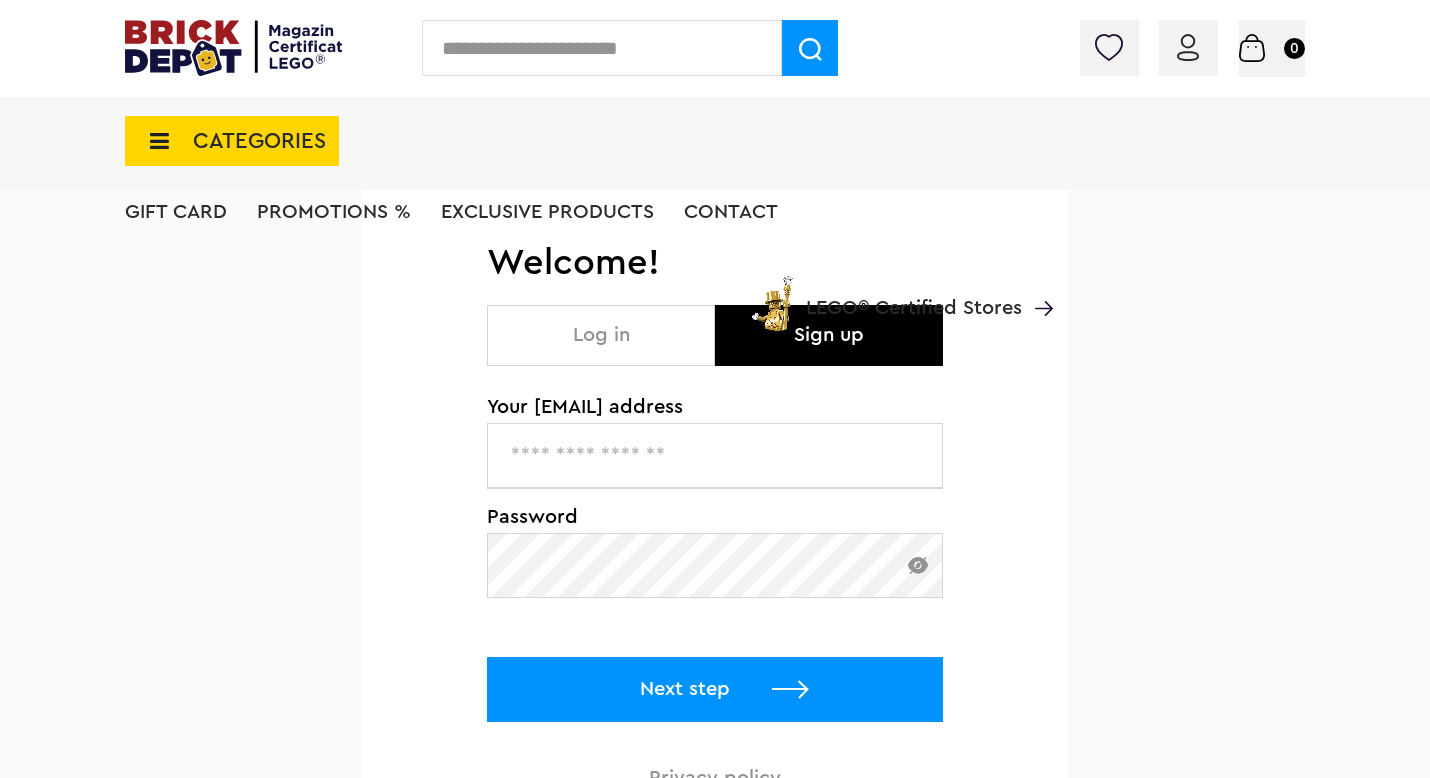 click on "Log in" at bounding box center (601, 335) 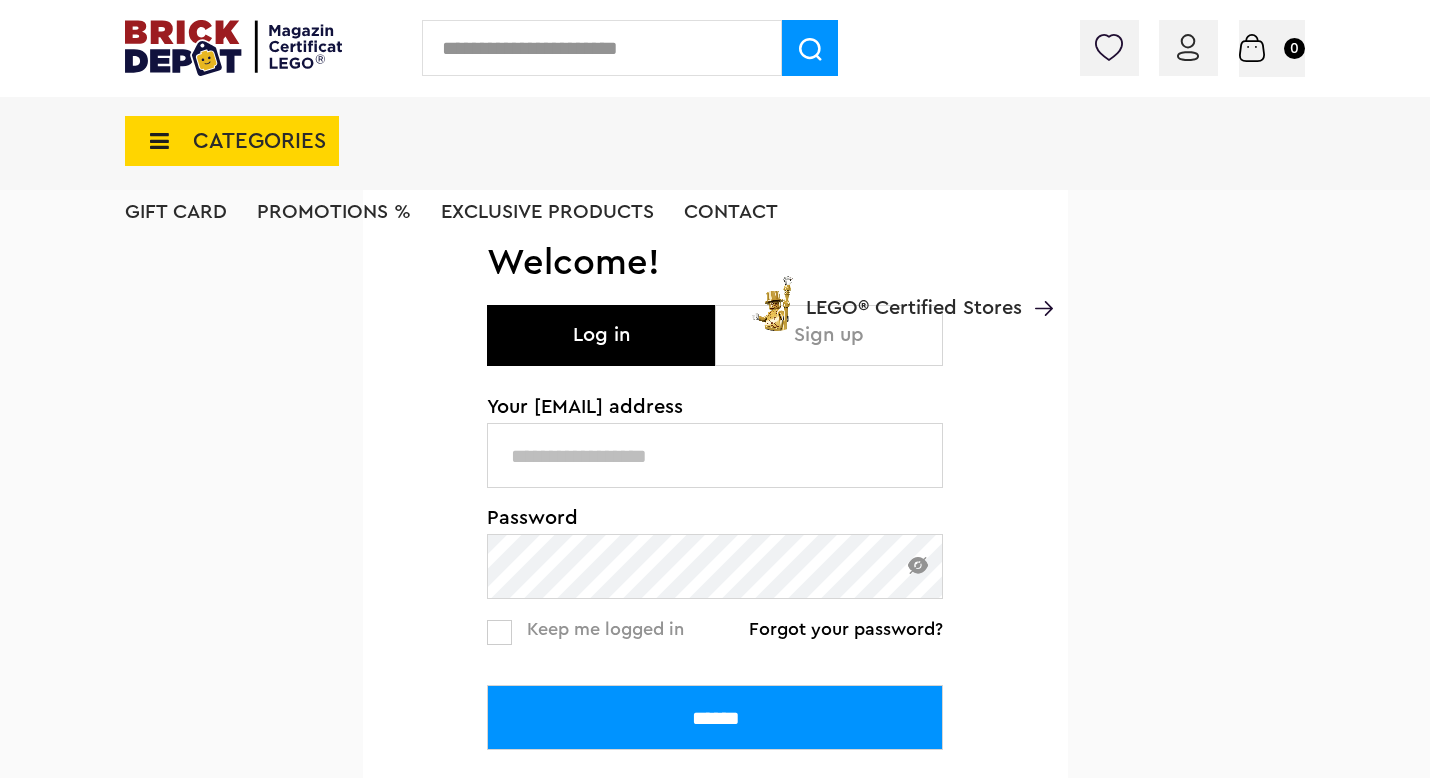 click at bounding box center (715, 455) 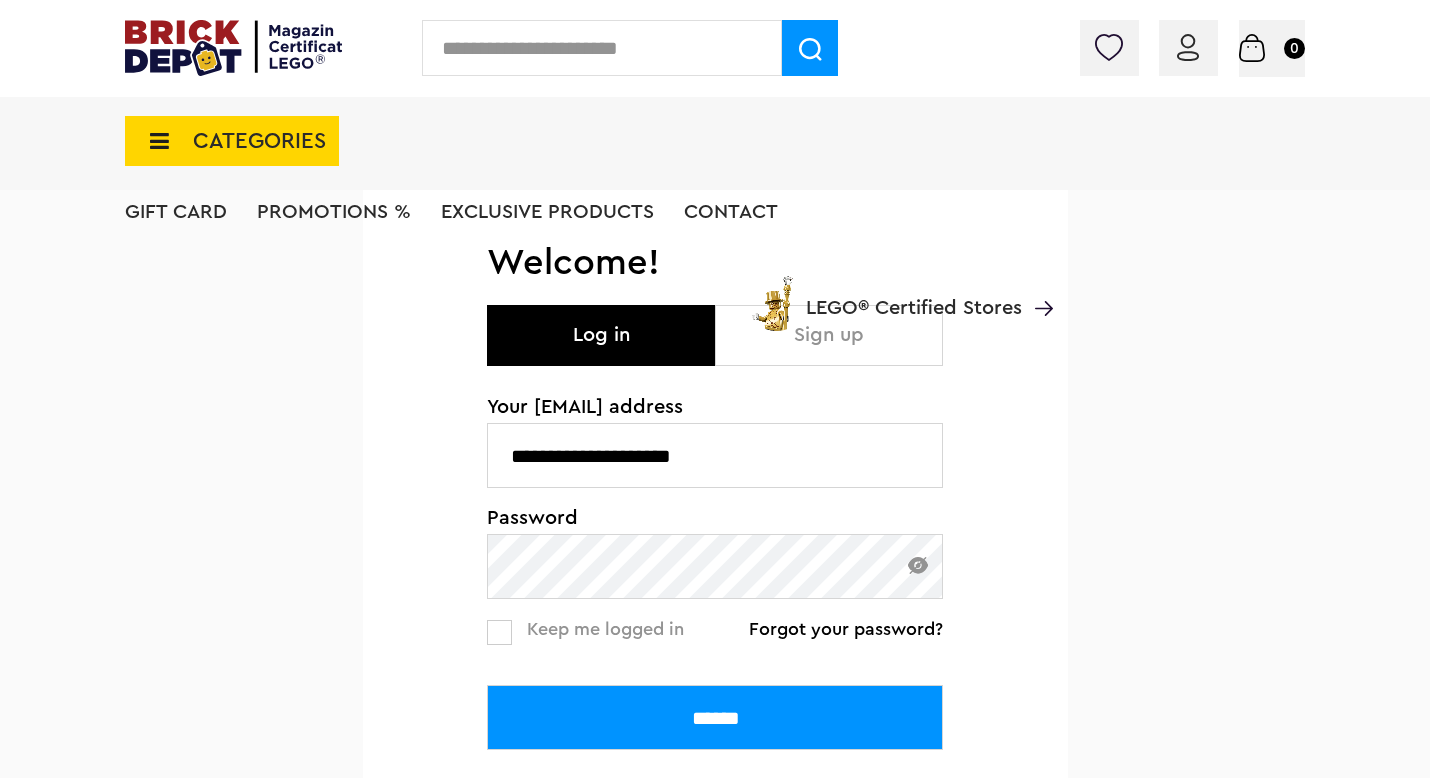 click at bounding box center (918, 565) 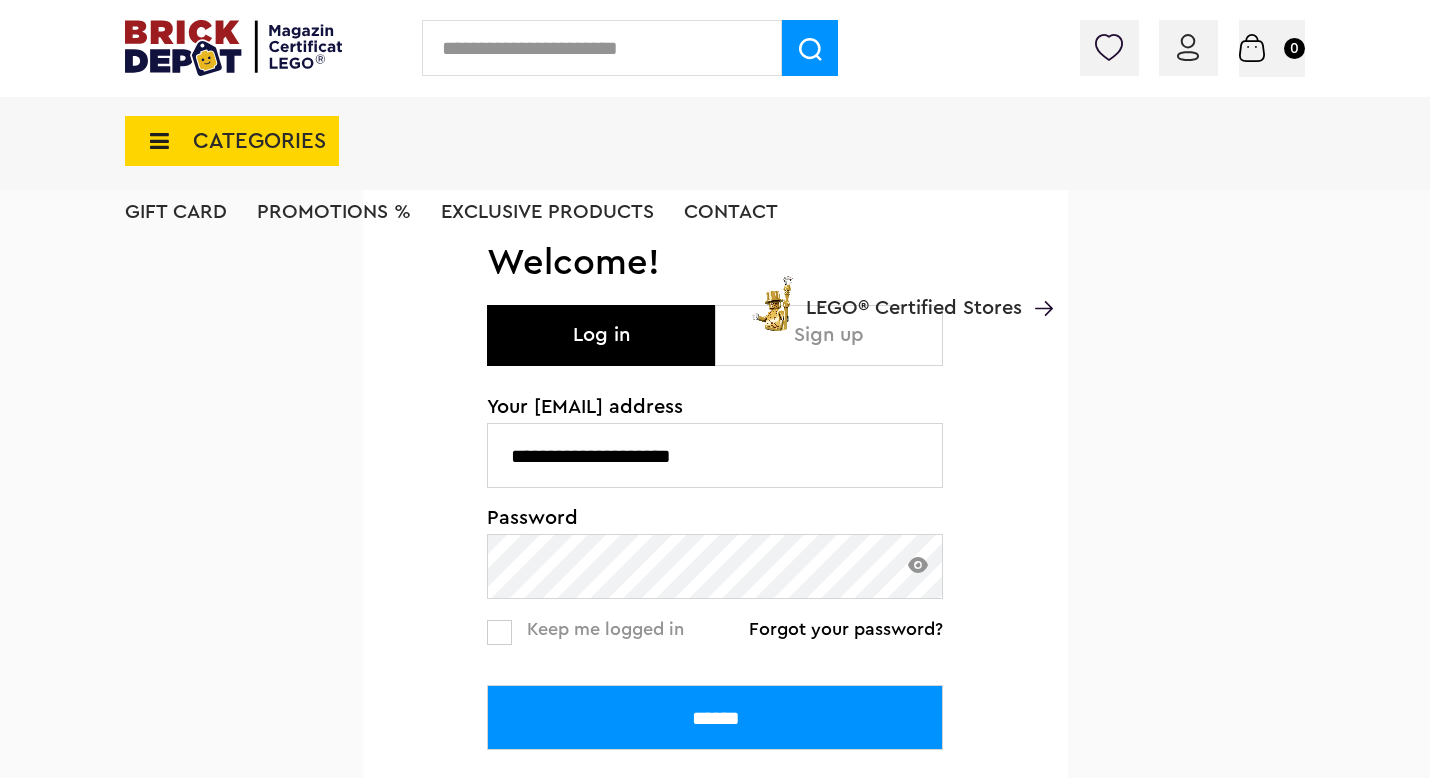 click on "******" at bounding box center [715, 717] 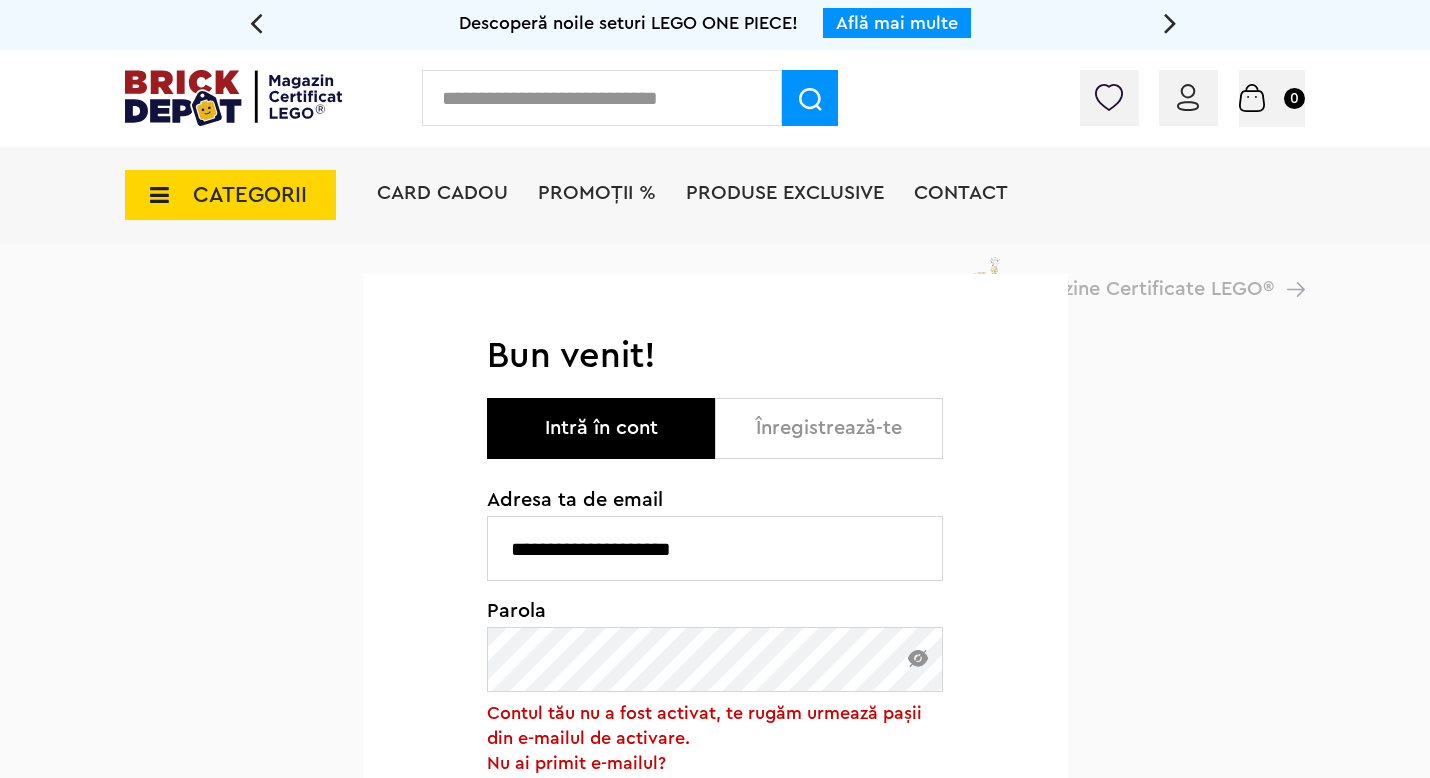 scroll, scrollTop: 0, scrollLeft: 0, axis: both 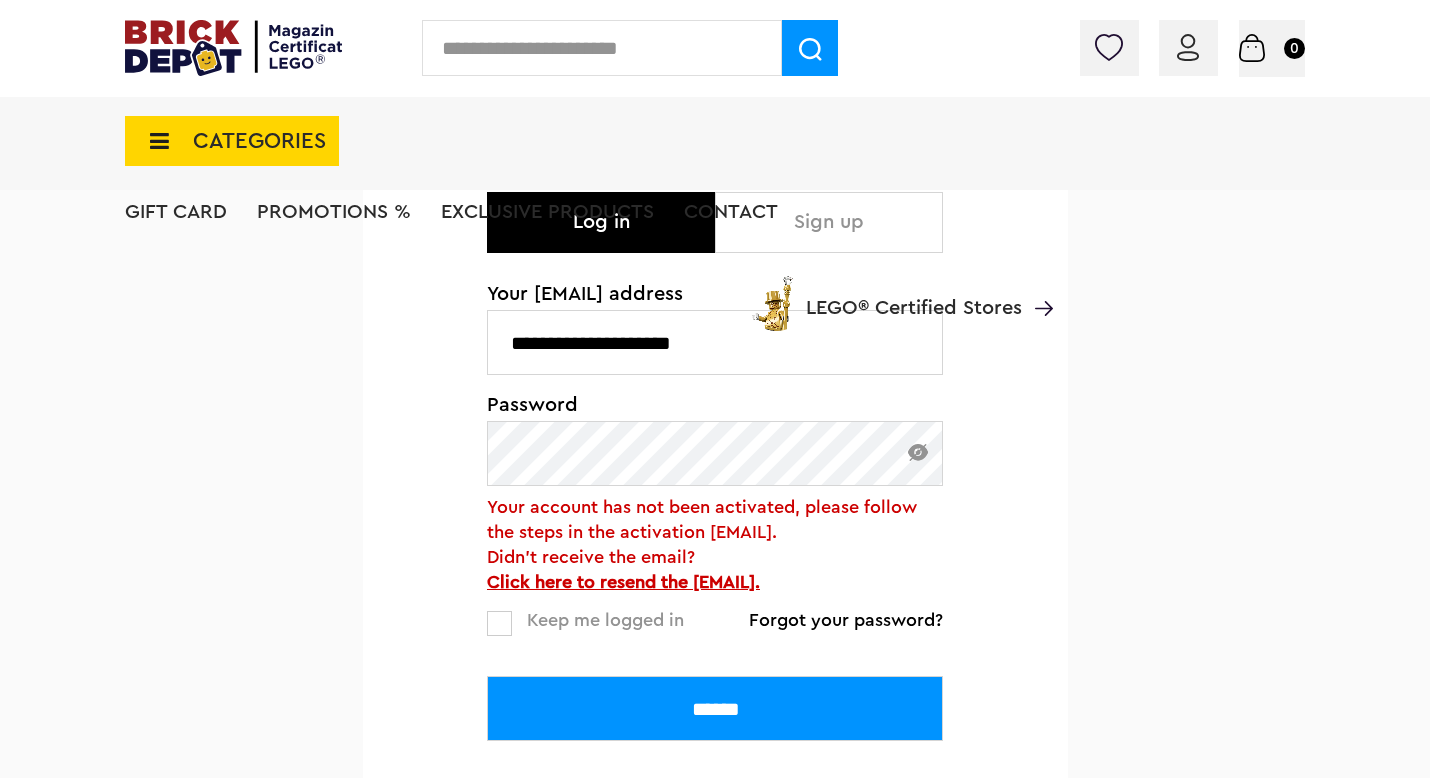 click on "Click here to resend the email." at bounding box center [623, 582] 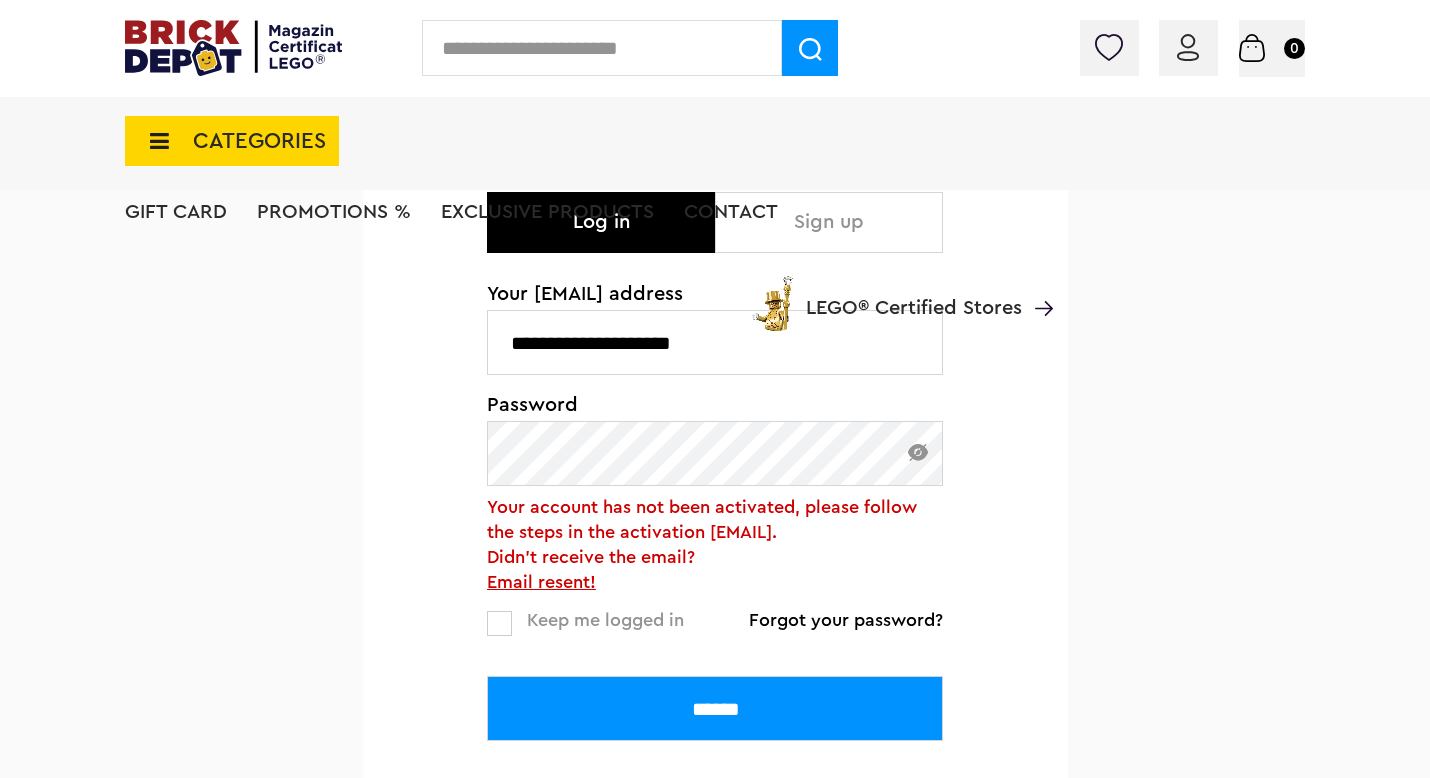click at bounding box center (499, 623) 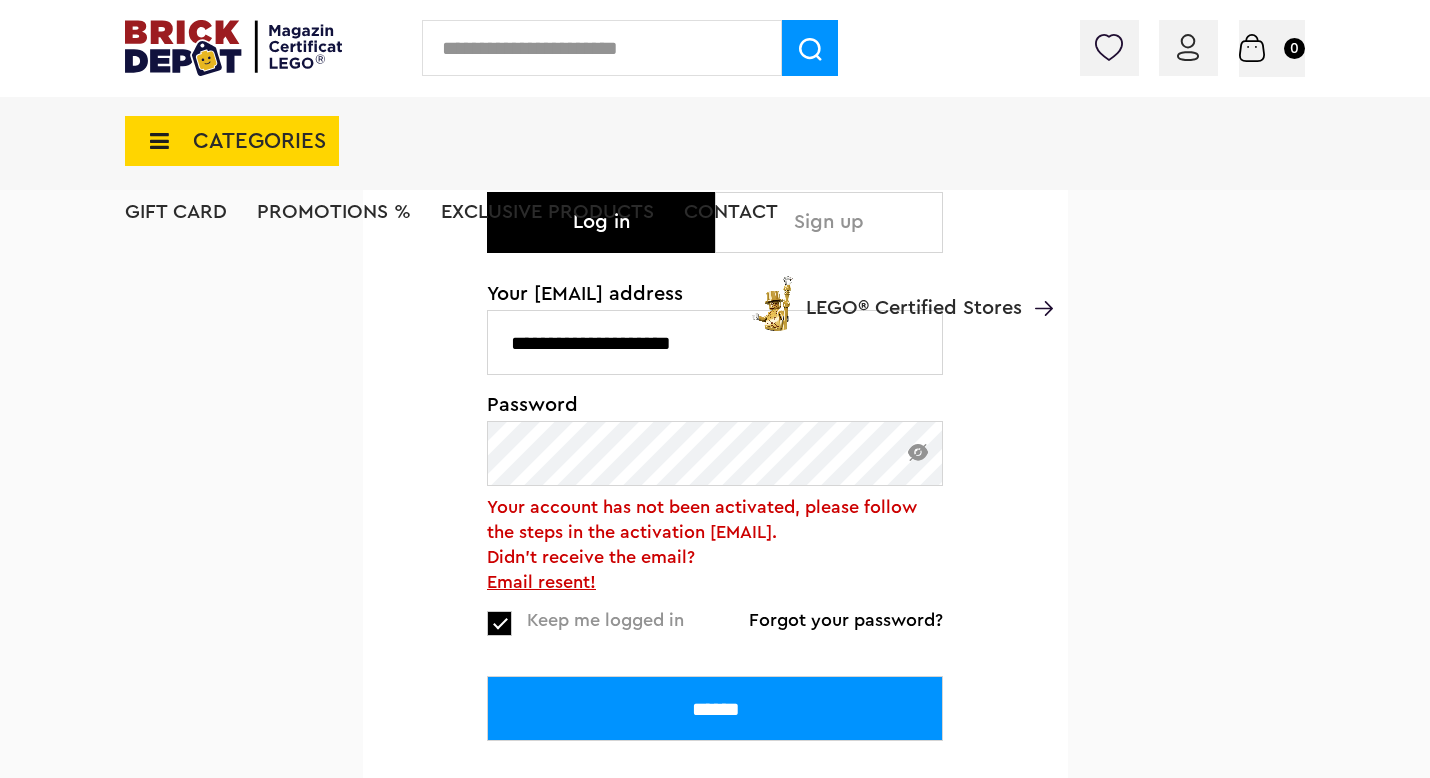 click on "Email resent!" at bounding box center (541, 582) 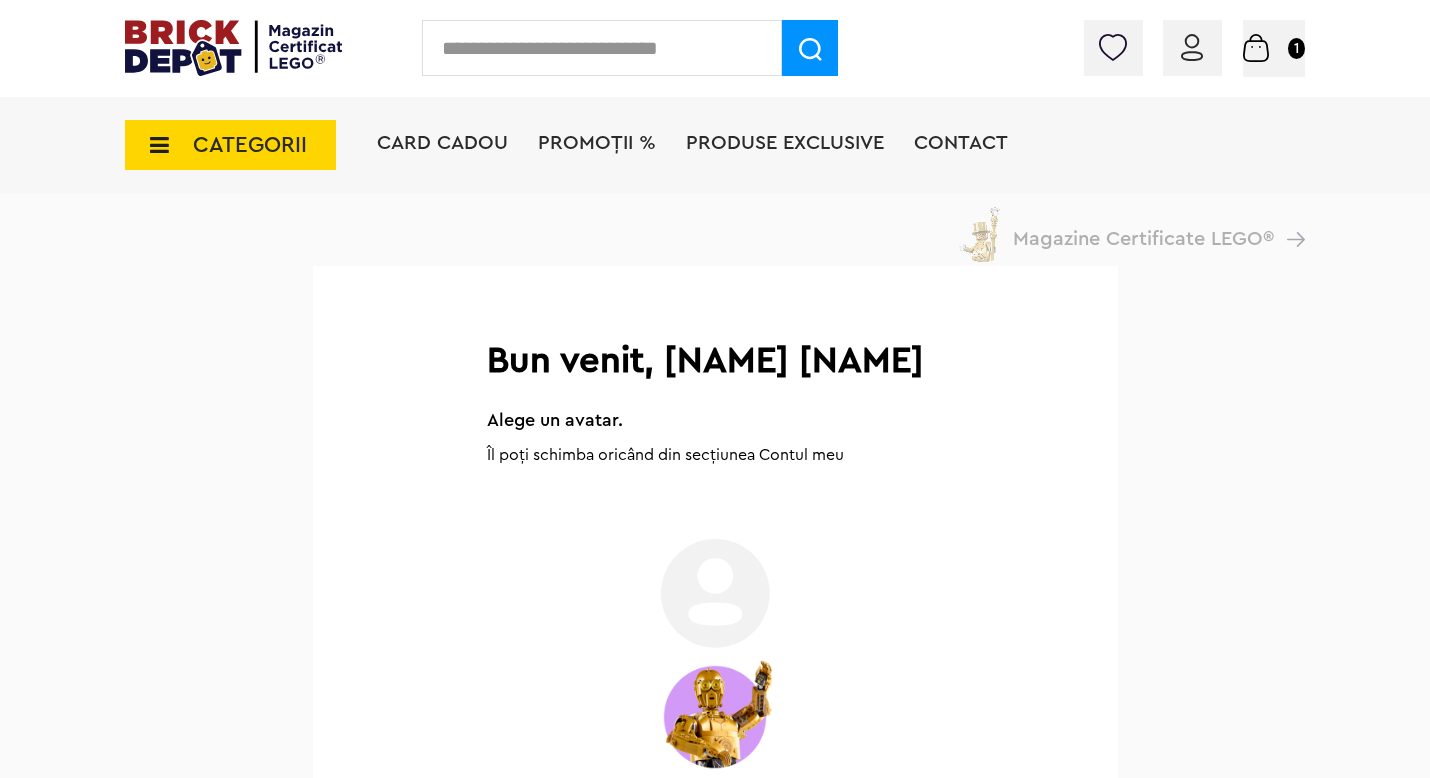 scroll, scrollTop: 0, scrollLeft: 0, axis: both 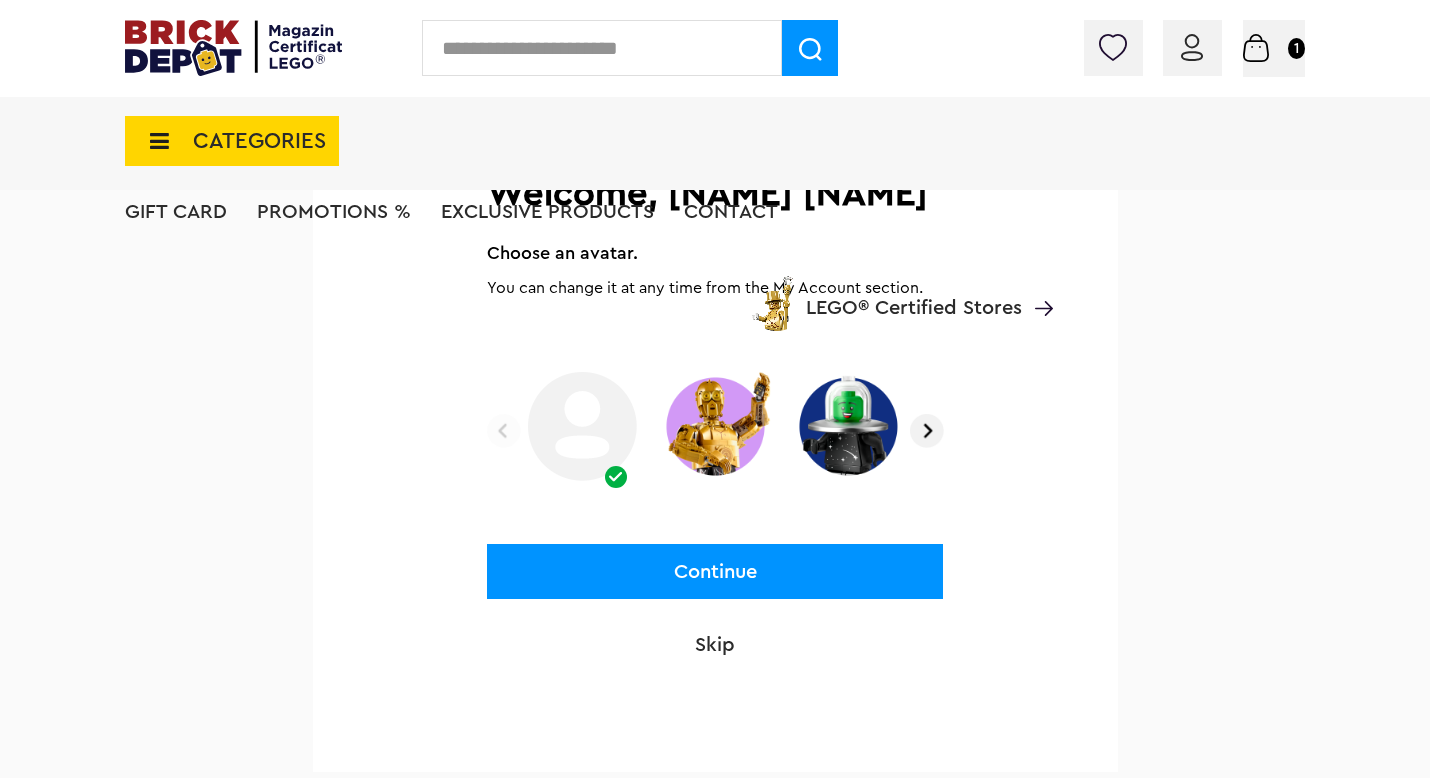 click at bounding box center (927, 431) 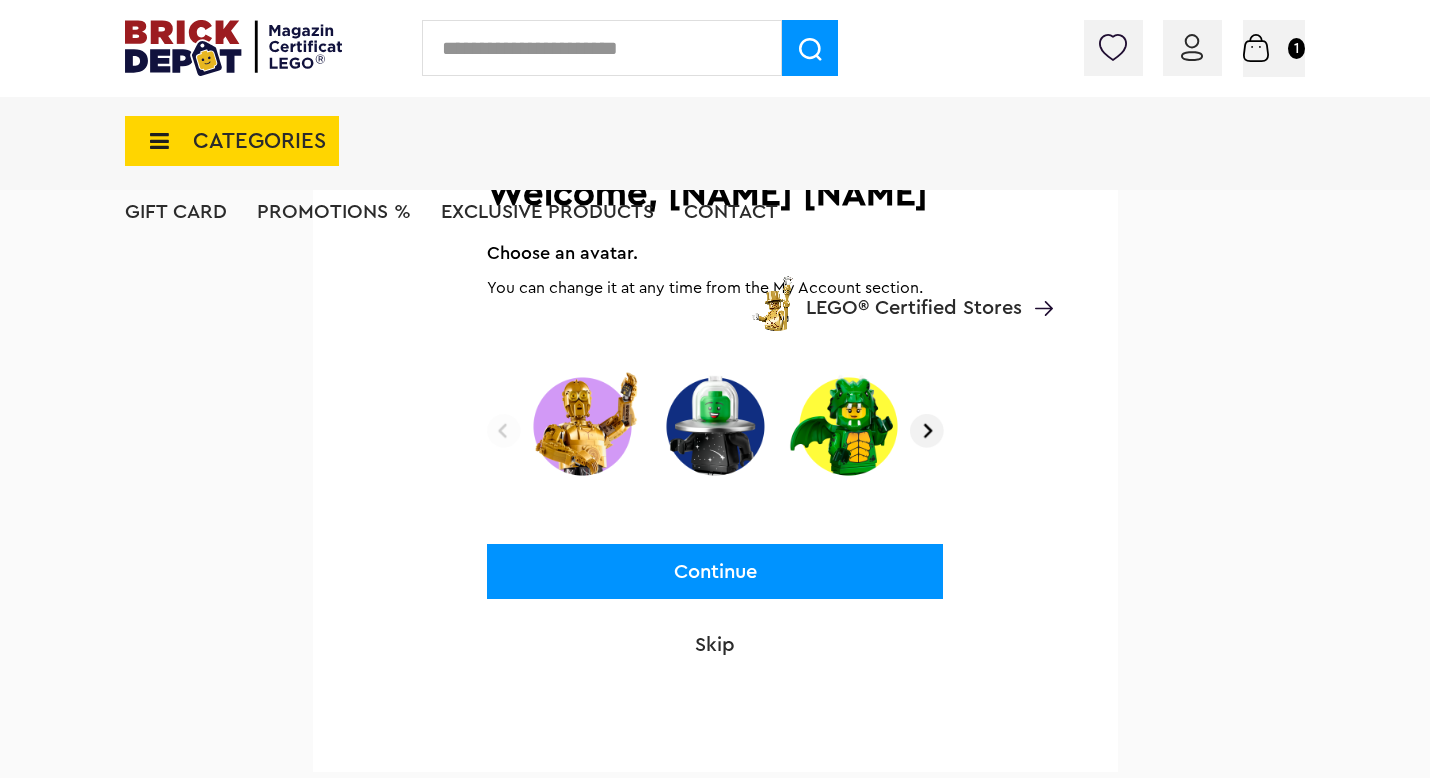 click at bounding box center (927, 431) 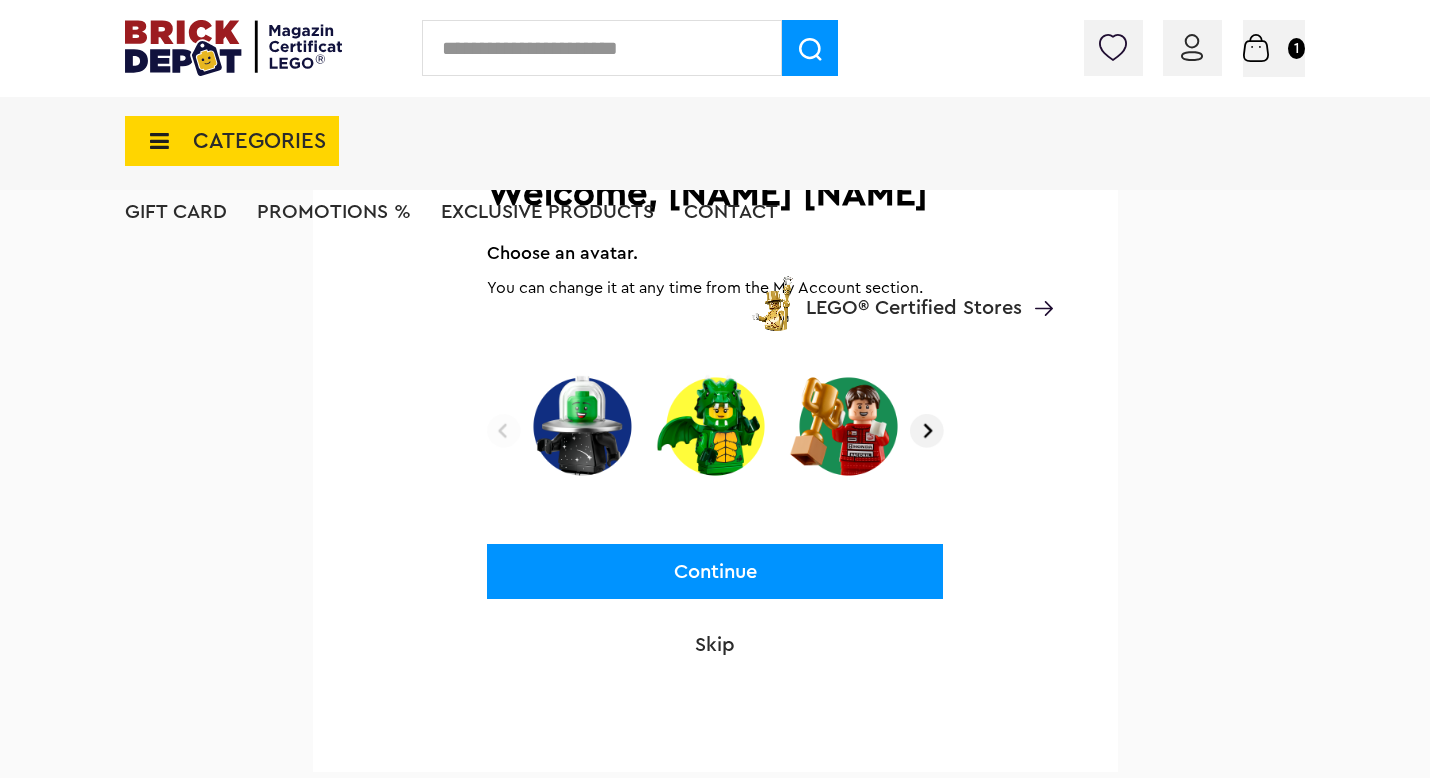 click at bounding box center (927, 431) 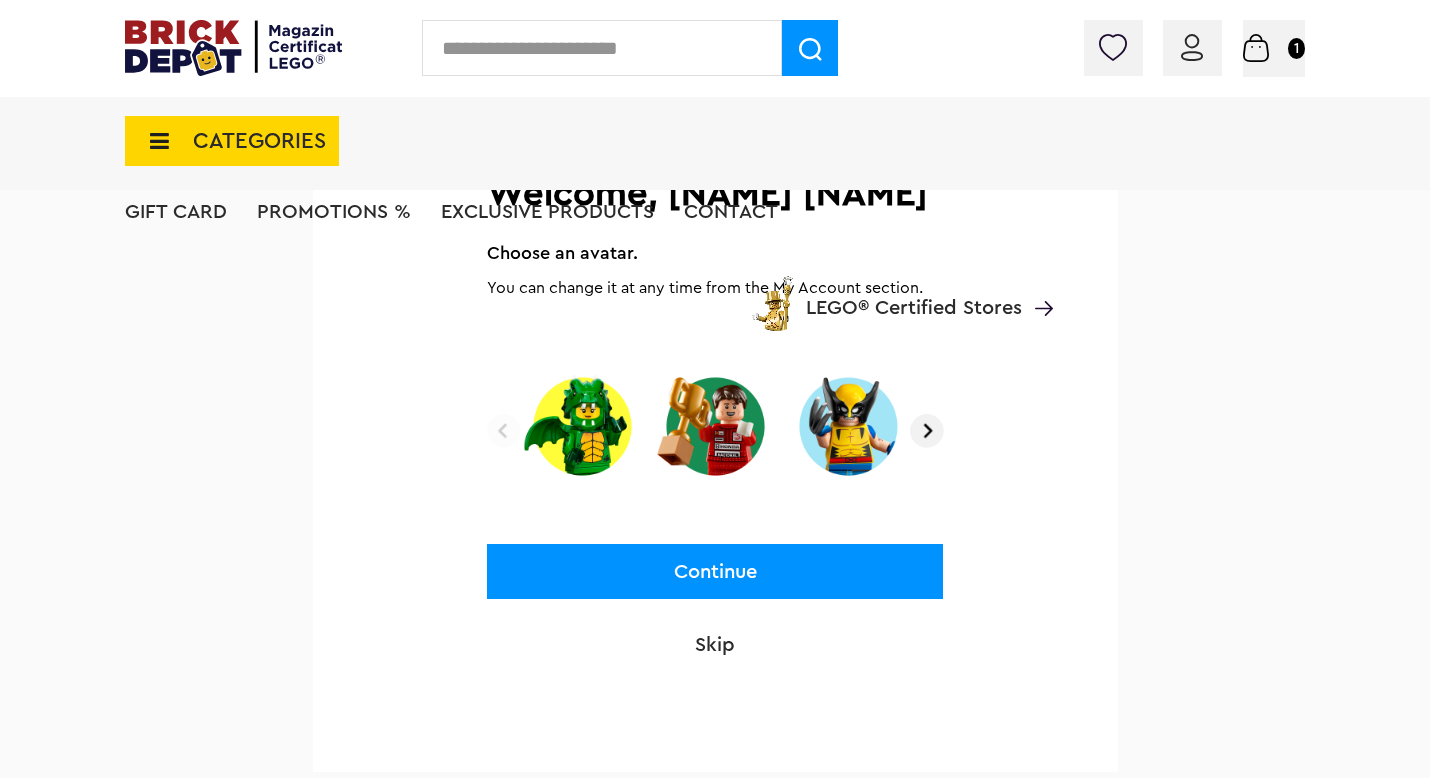 click at bounding box center (927, 431) 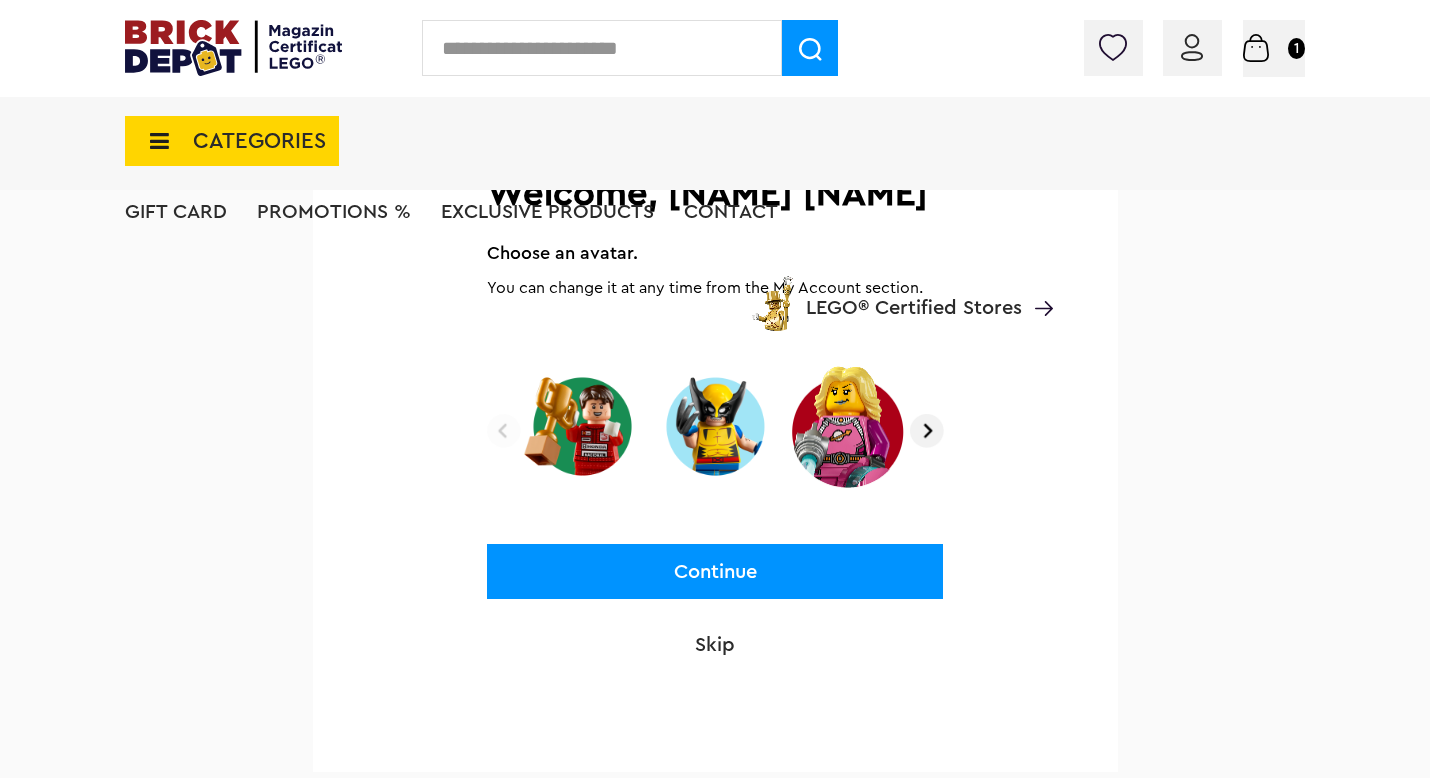 click at bounding box center (927, 431) 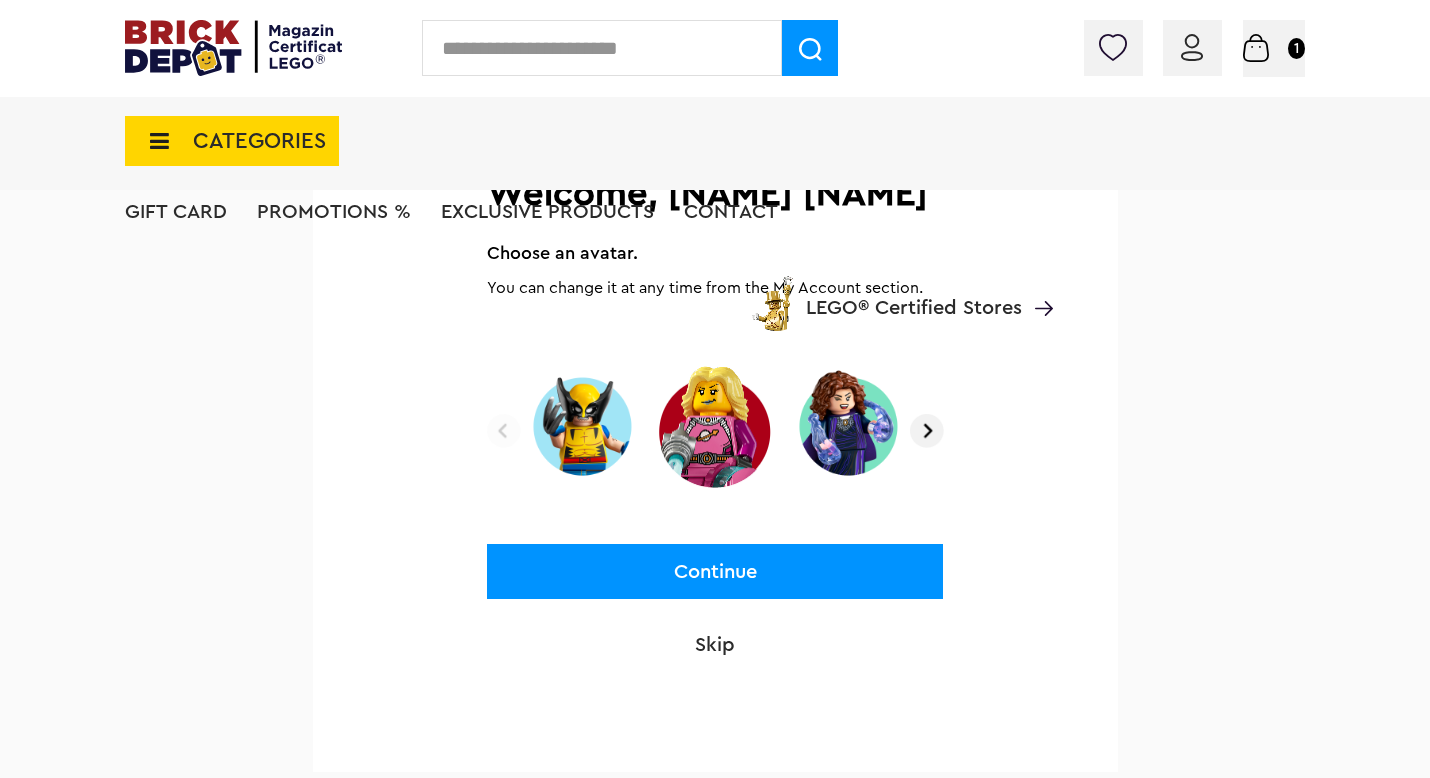 click at bounding box center [927, 431] 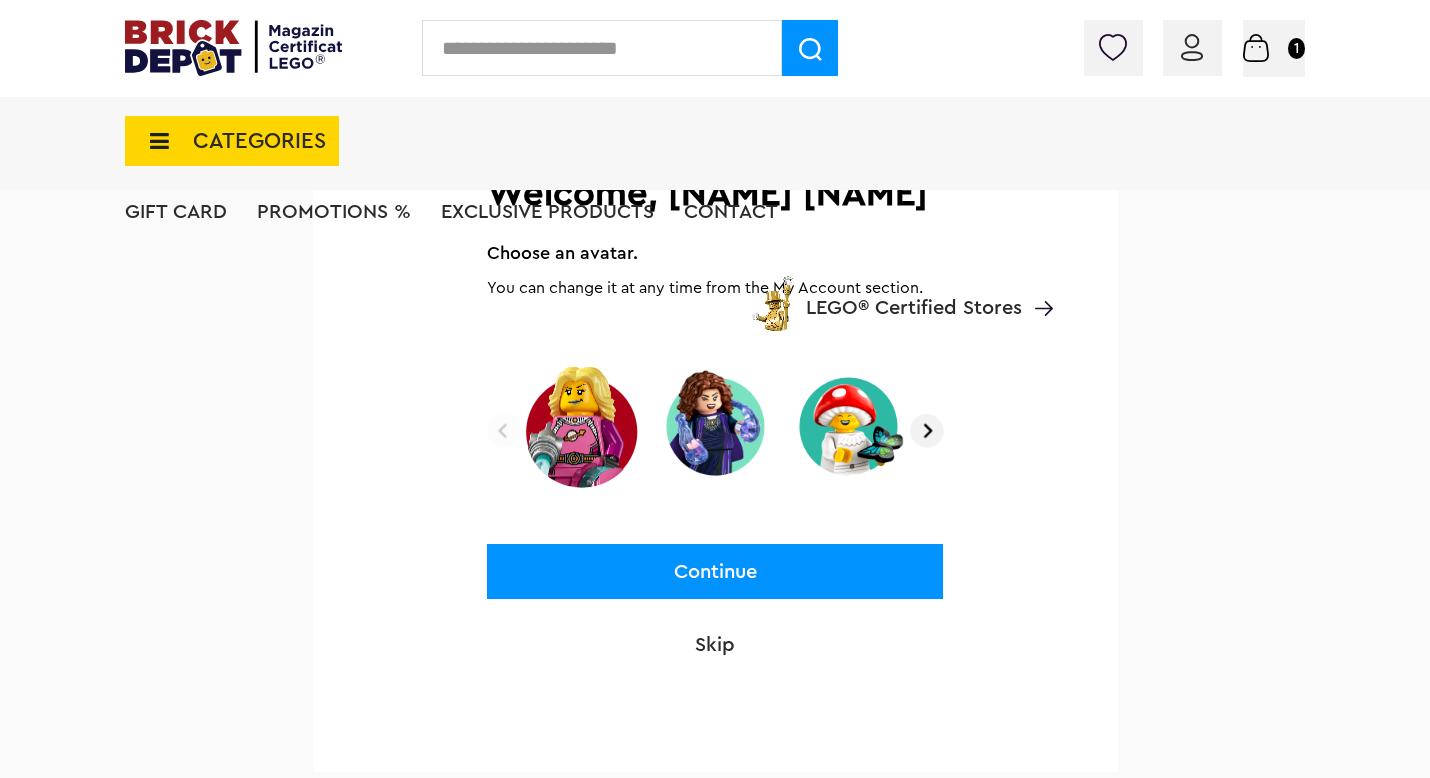 click at bounding box center [927, 431] 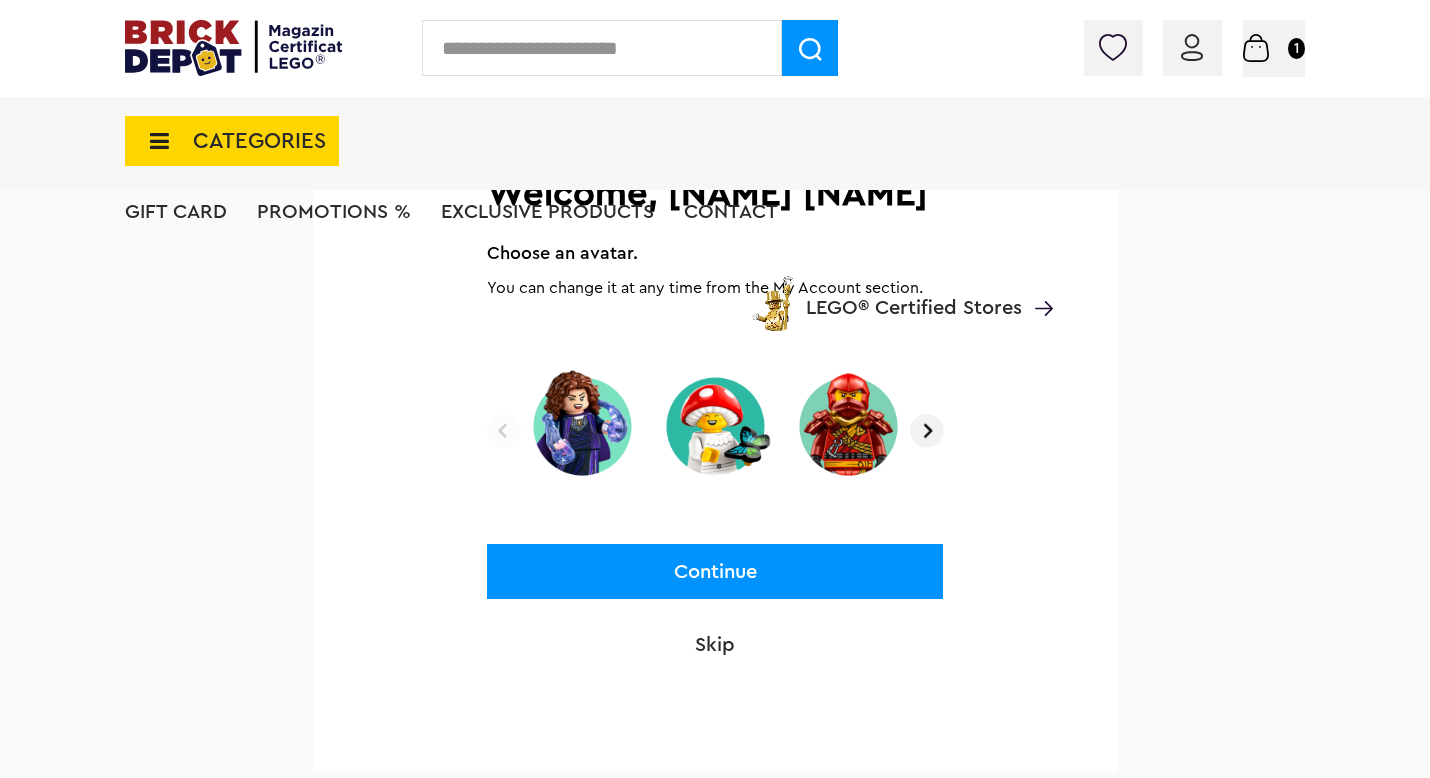 click at bounding box center (927, 431) 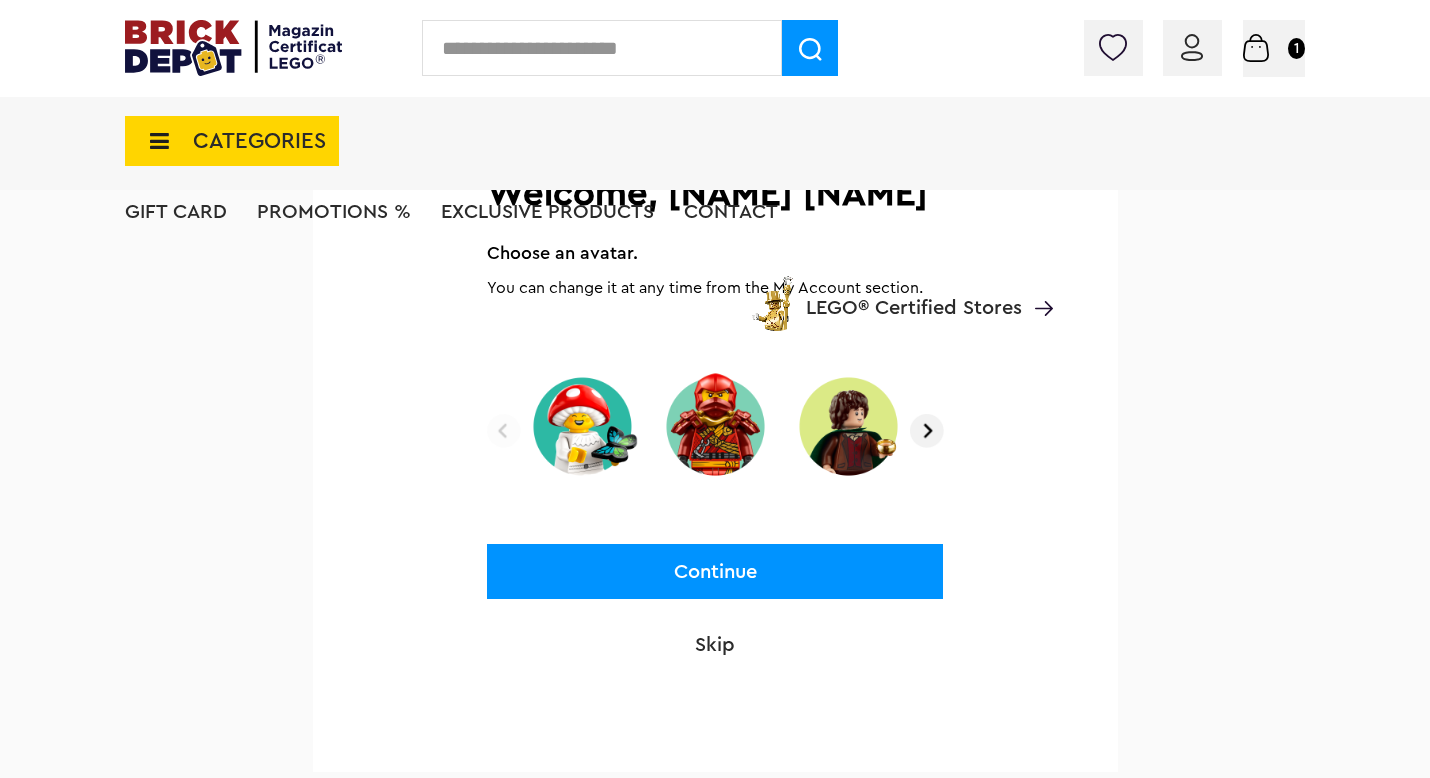 click at bounding box center (927, 431) 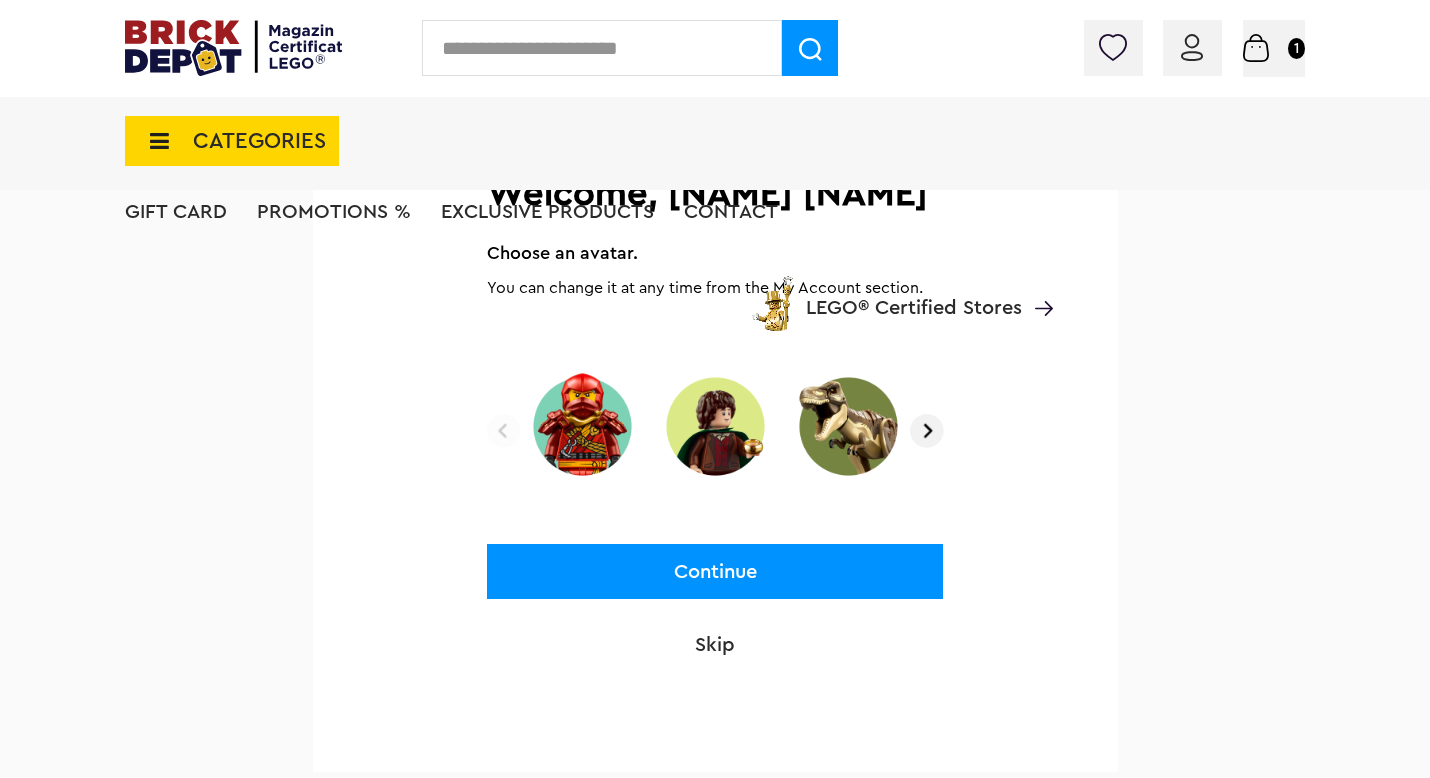 click at bounding box center [927, 431] 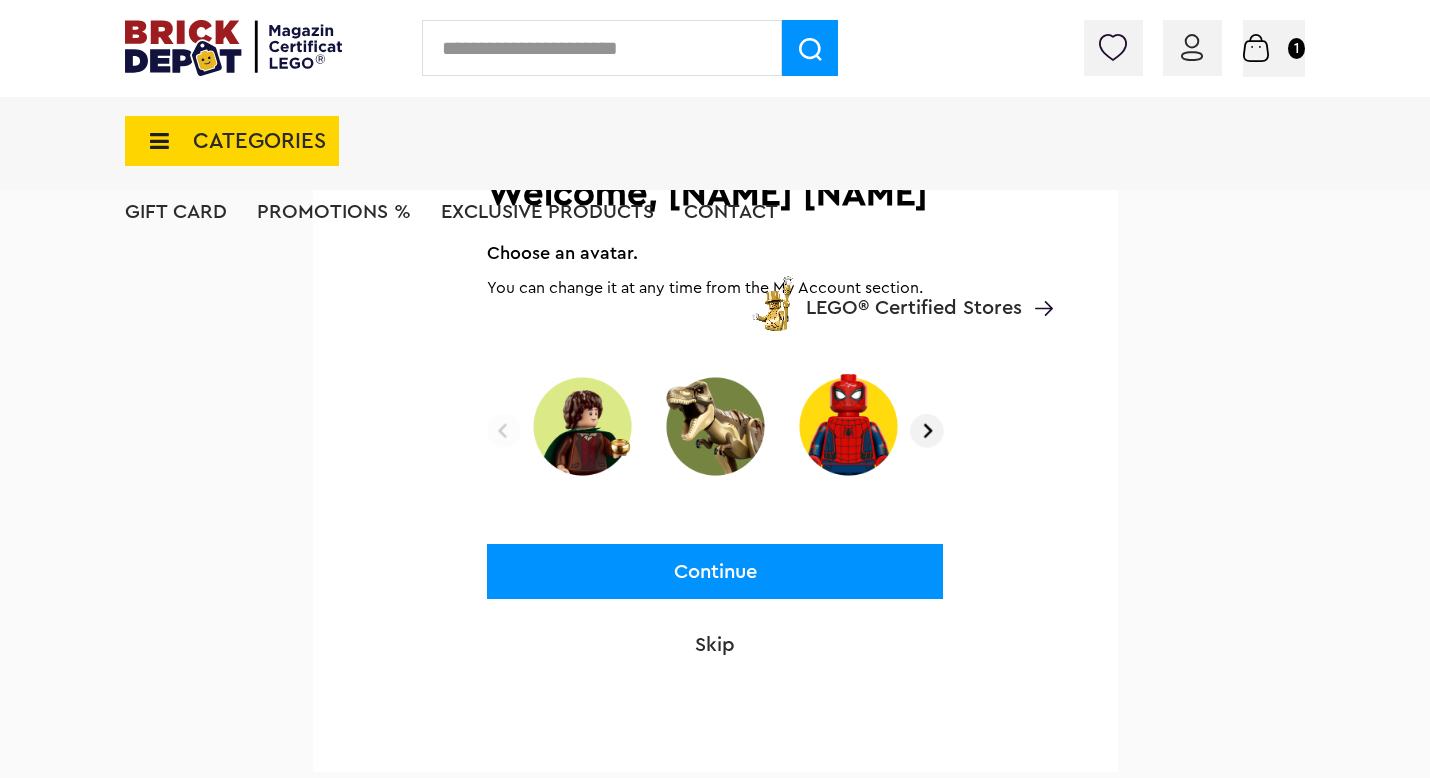 click at bounding box center (927, 431) 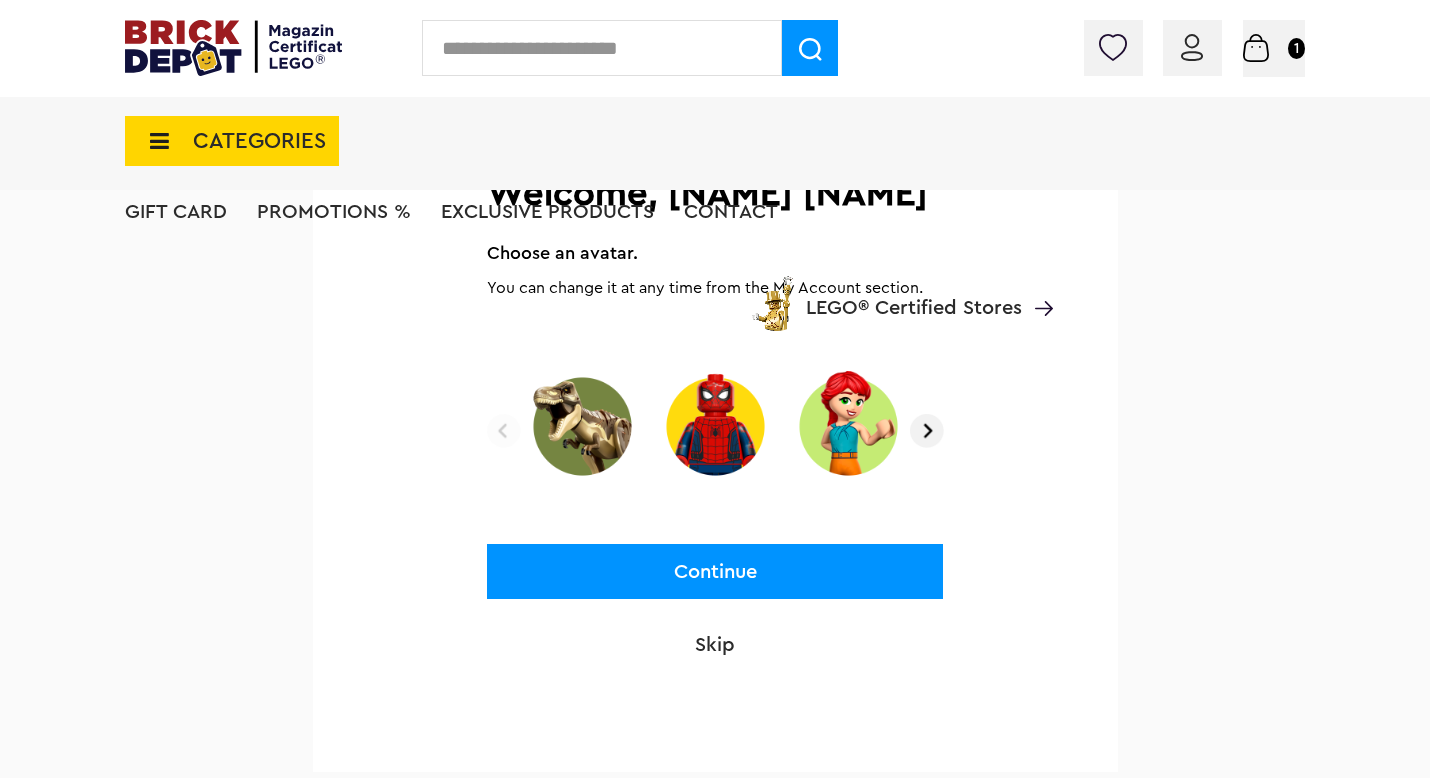 click at bounding box center [927, 431] 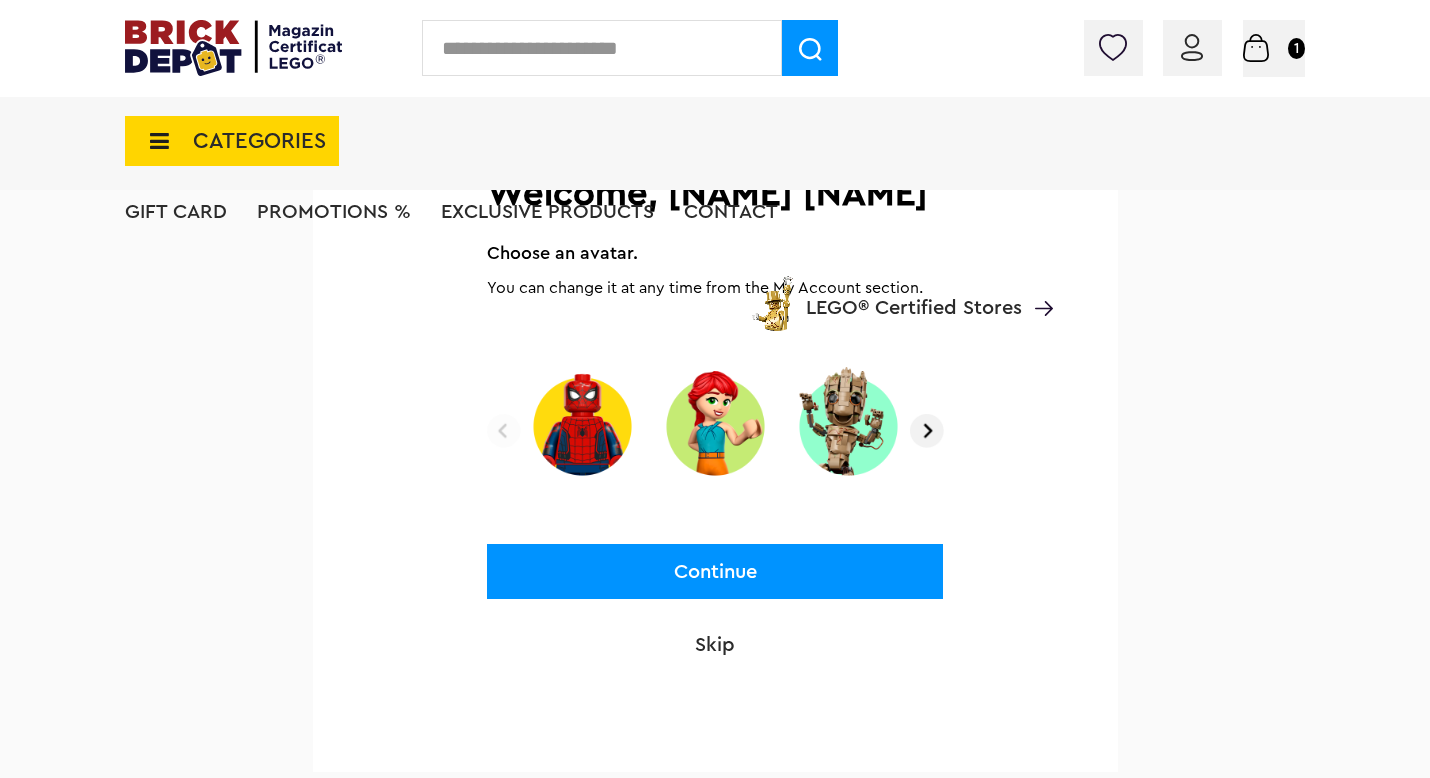 click at bounding box center (927, 431) 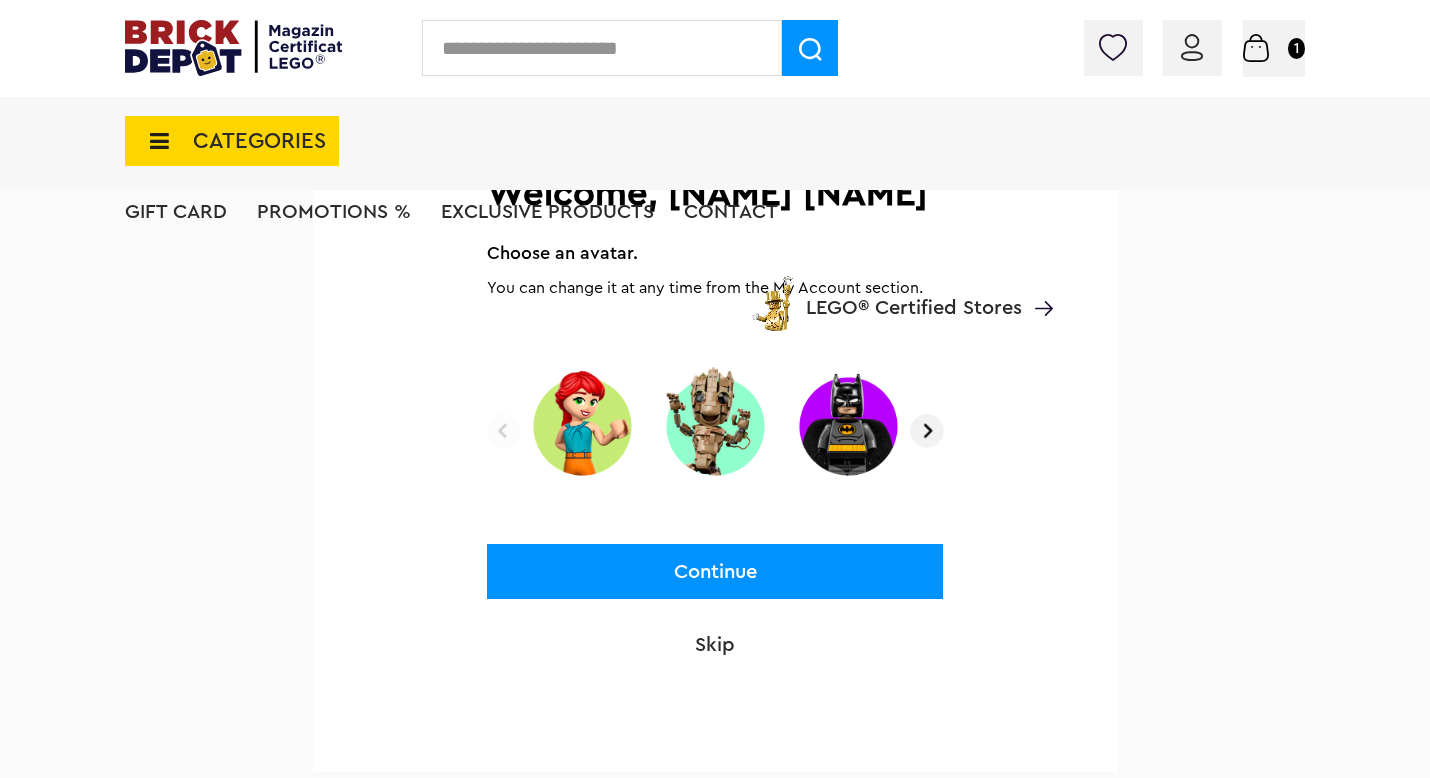 click at bounding box center (927, 431) 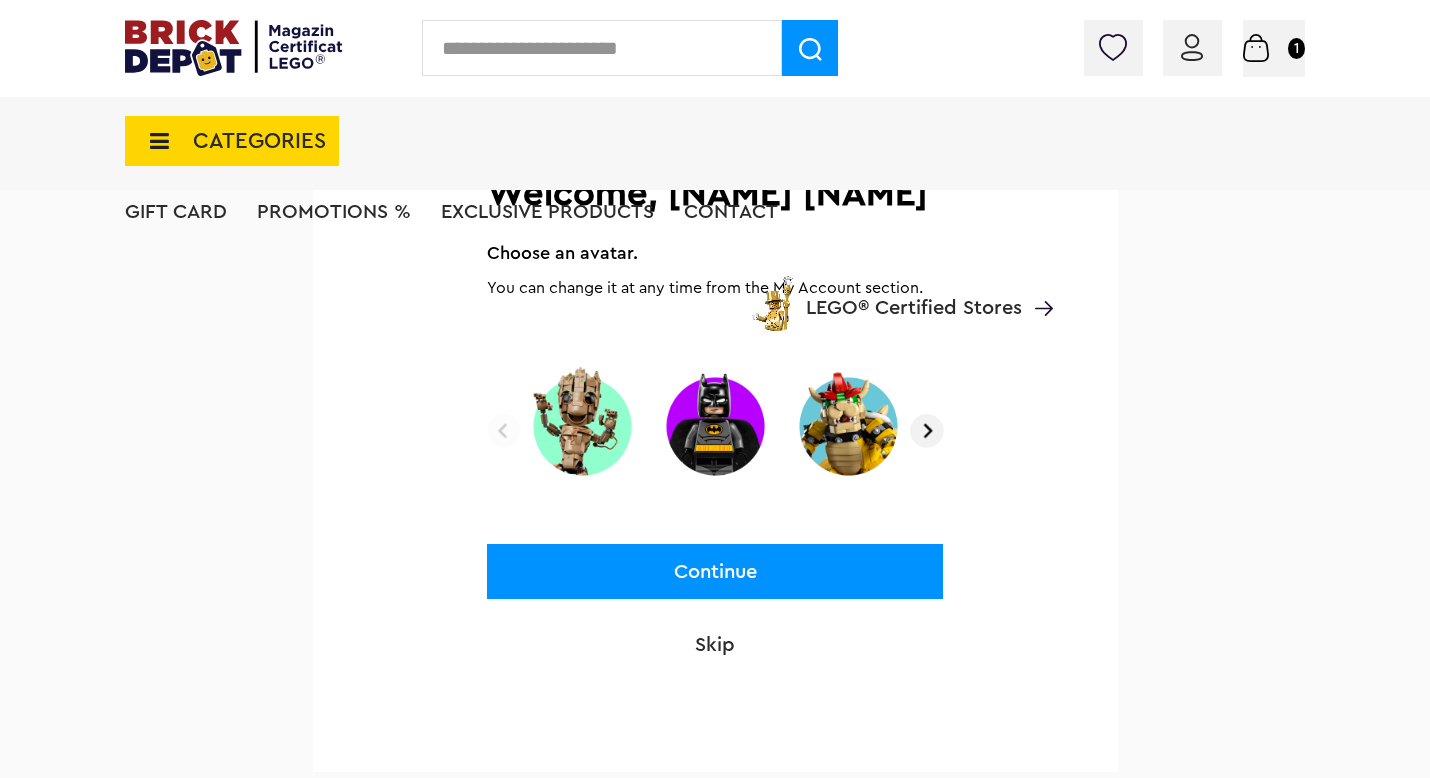 click at bounding box center [927, 431] 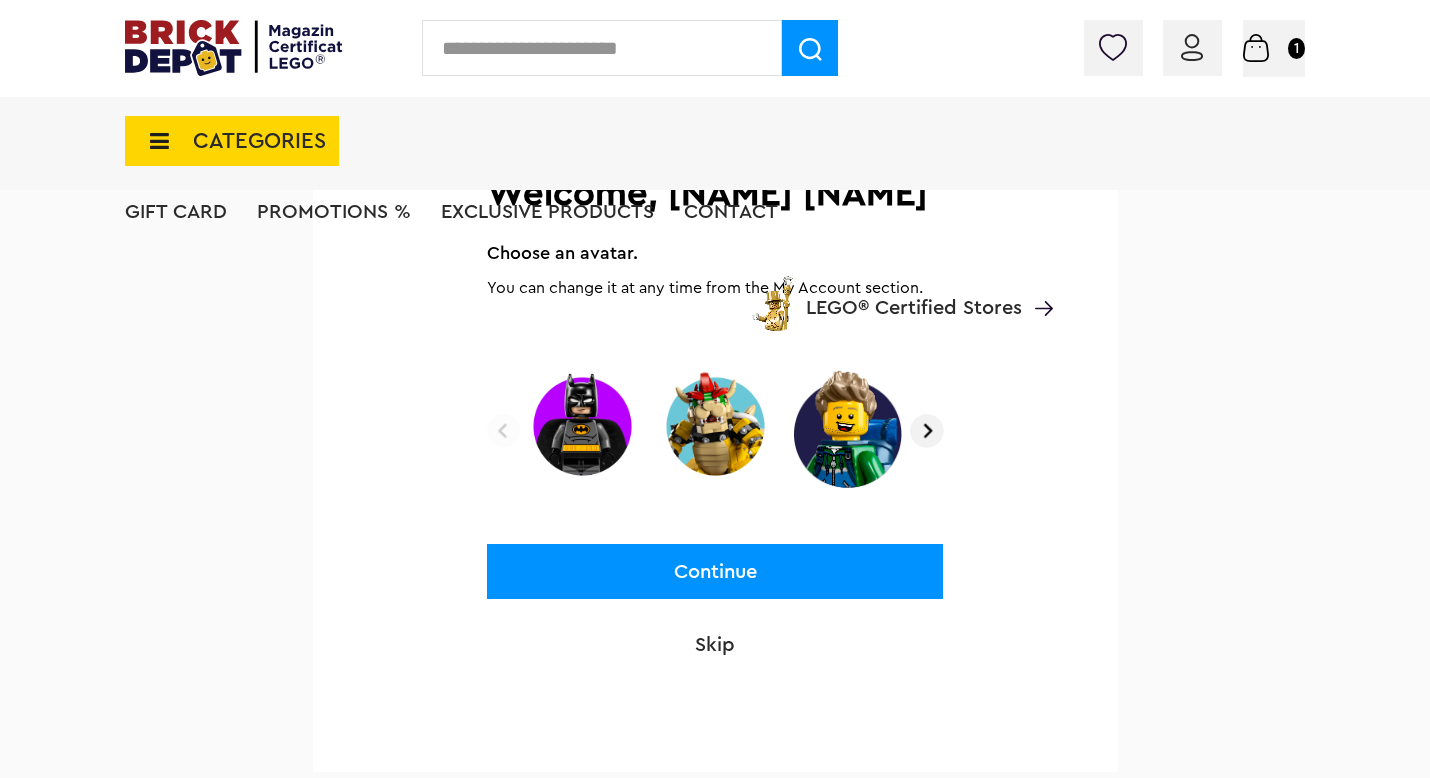 click at bounding box center (927, 431) 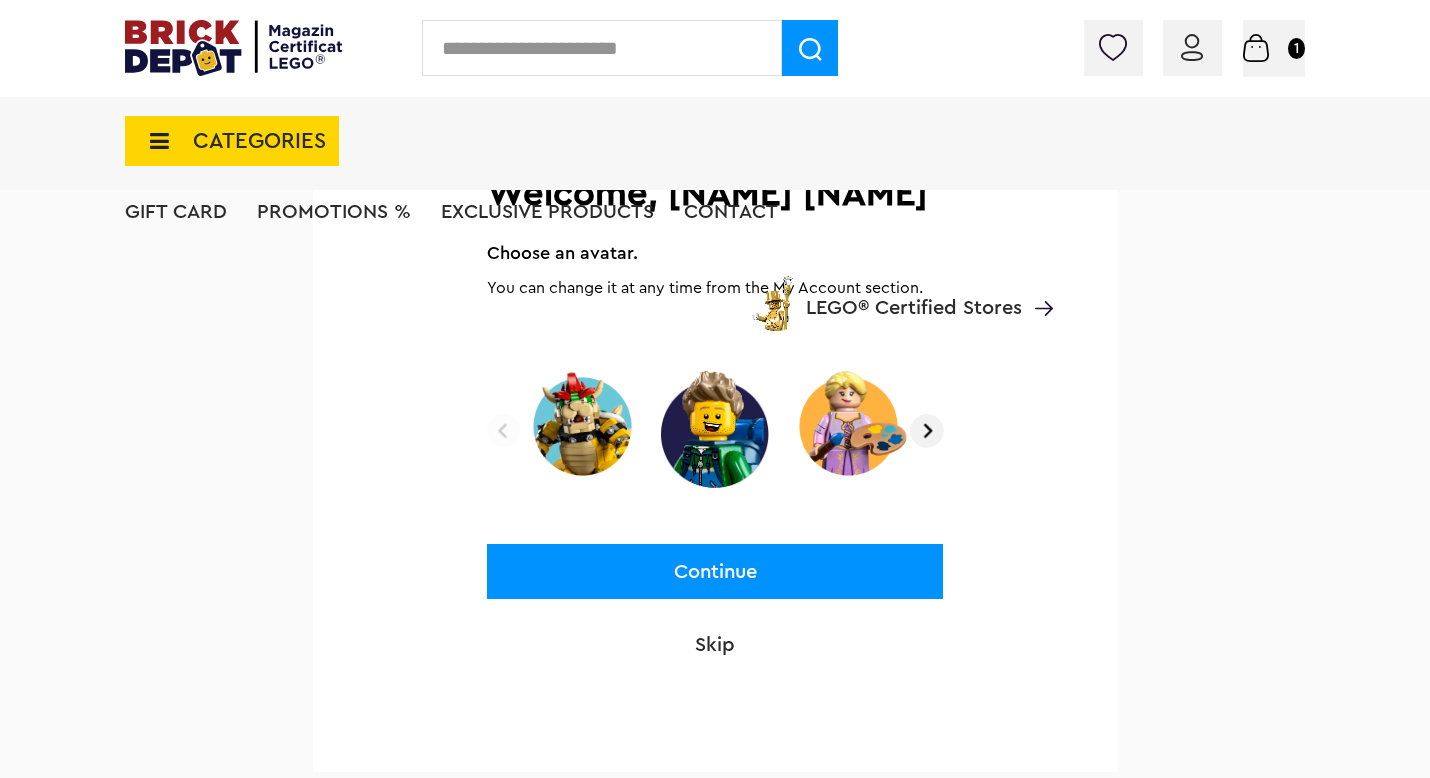 click at bounding box center [927, 431] 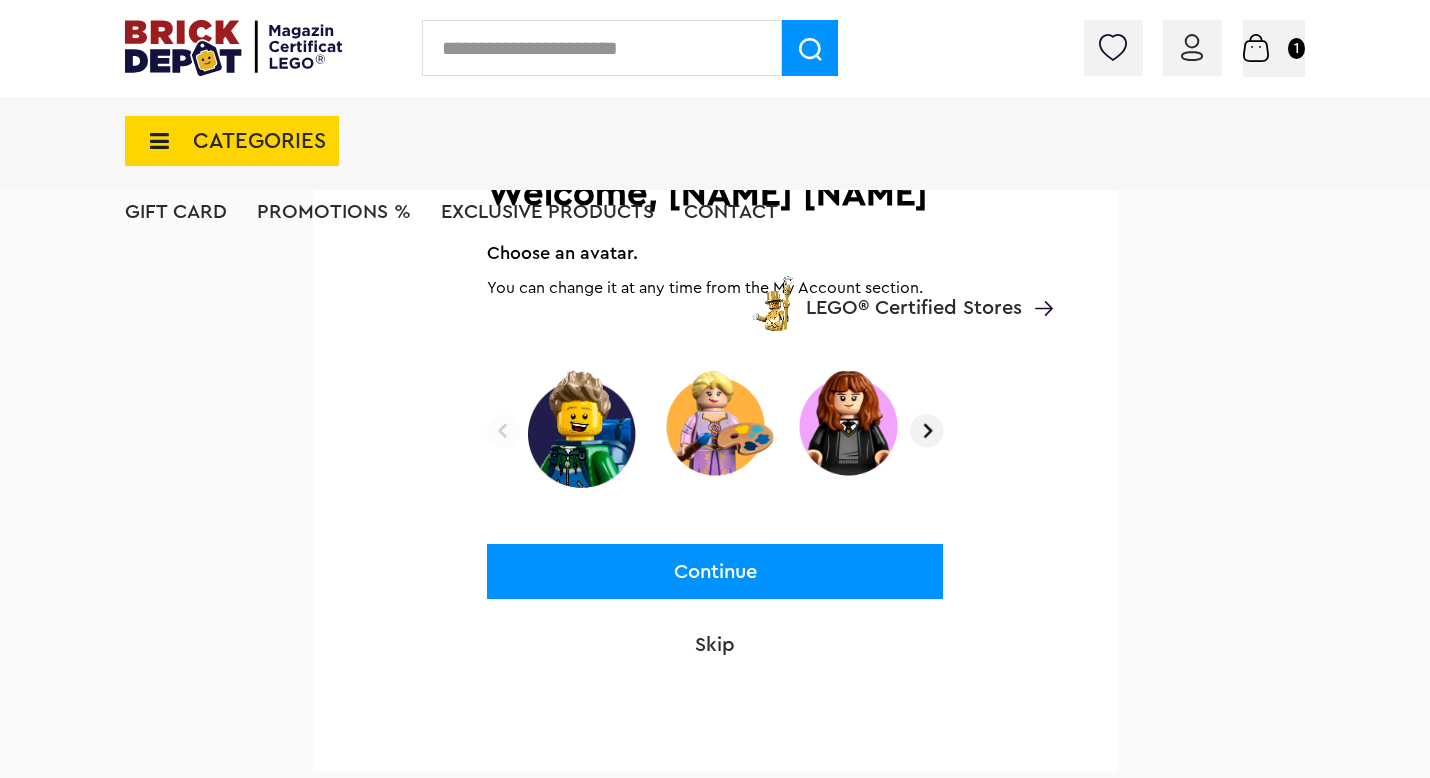 click at bounding box center [927, 431] 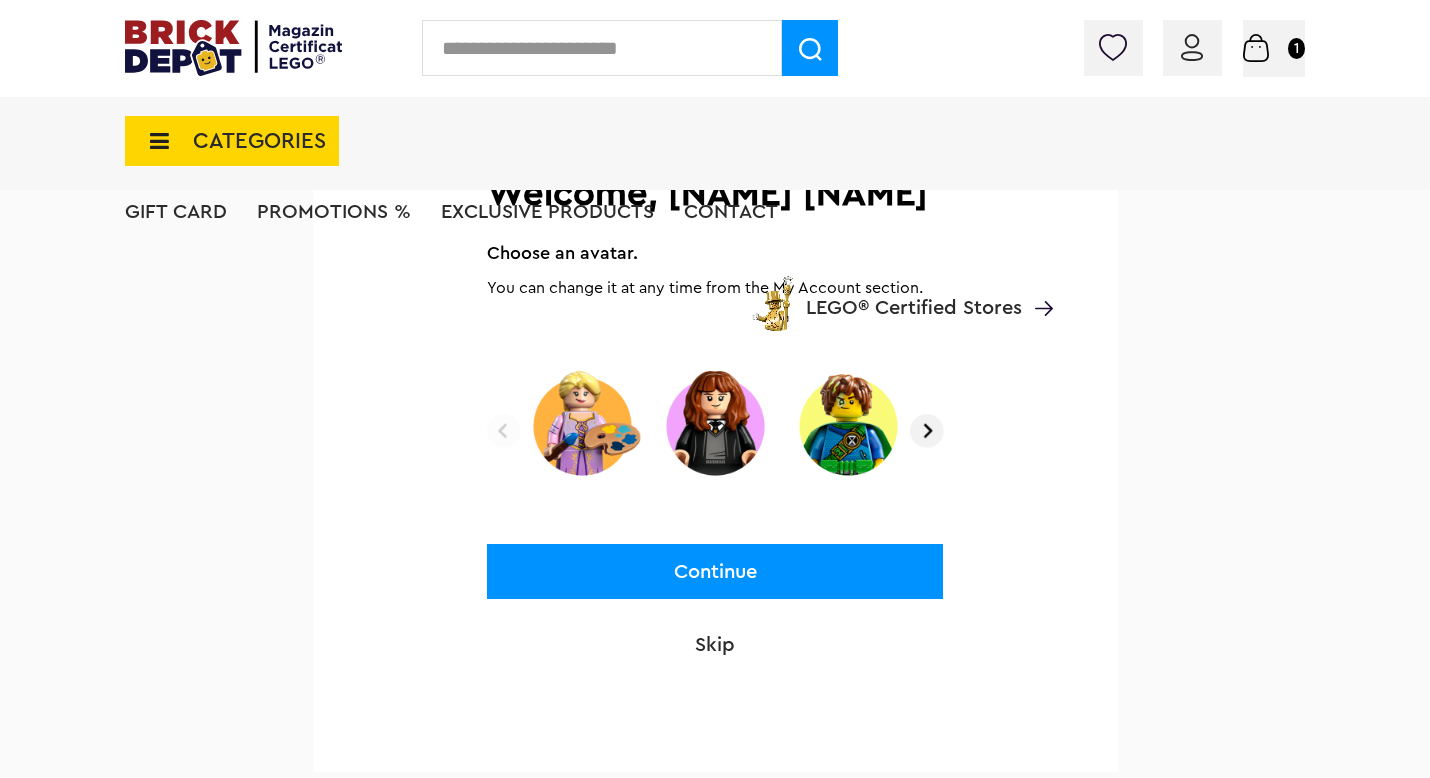 click at bounding box center [927, 431] 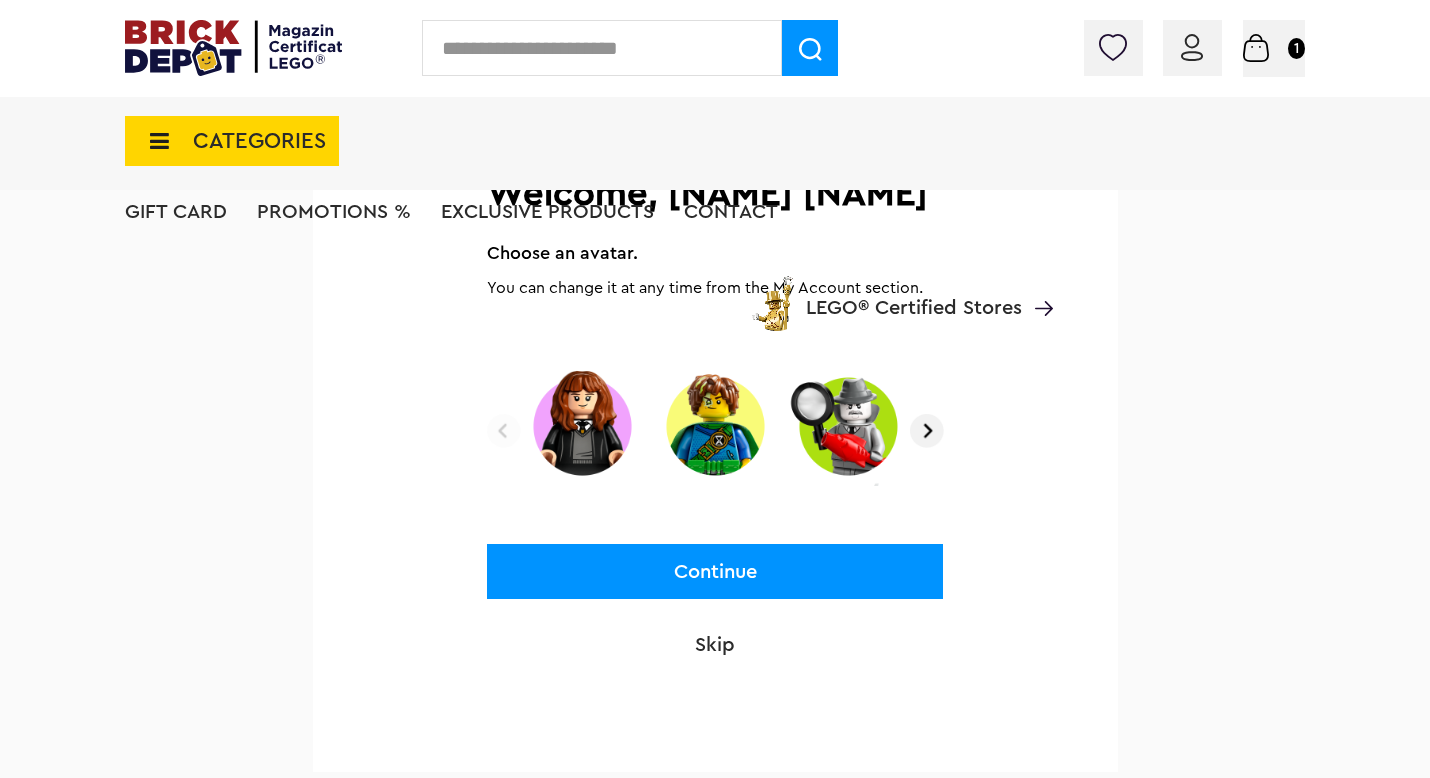 click at bounding box center (927, 431) 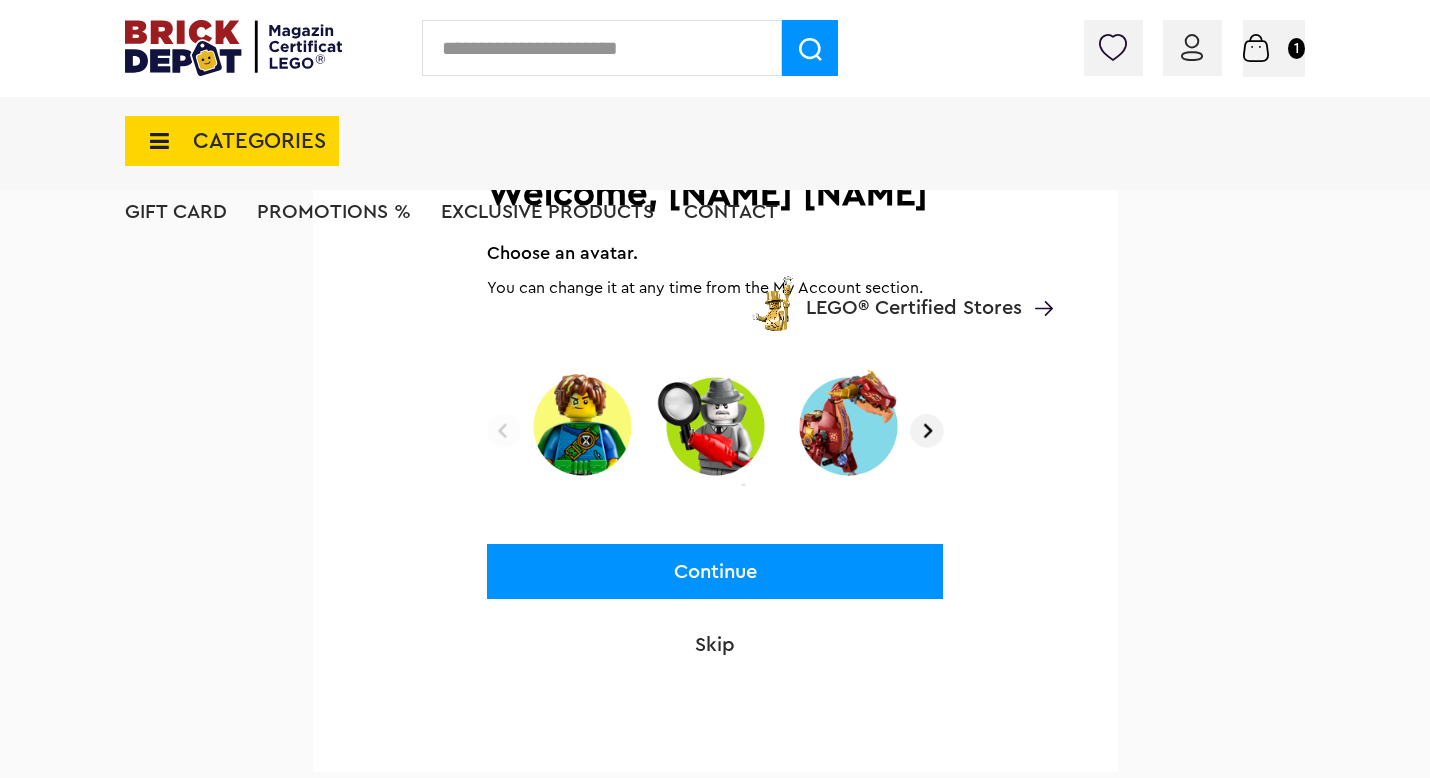 click at bounding box center (927, 431) 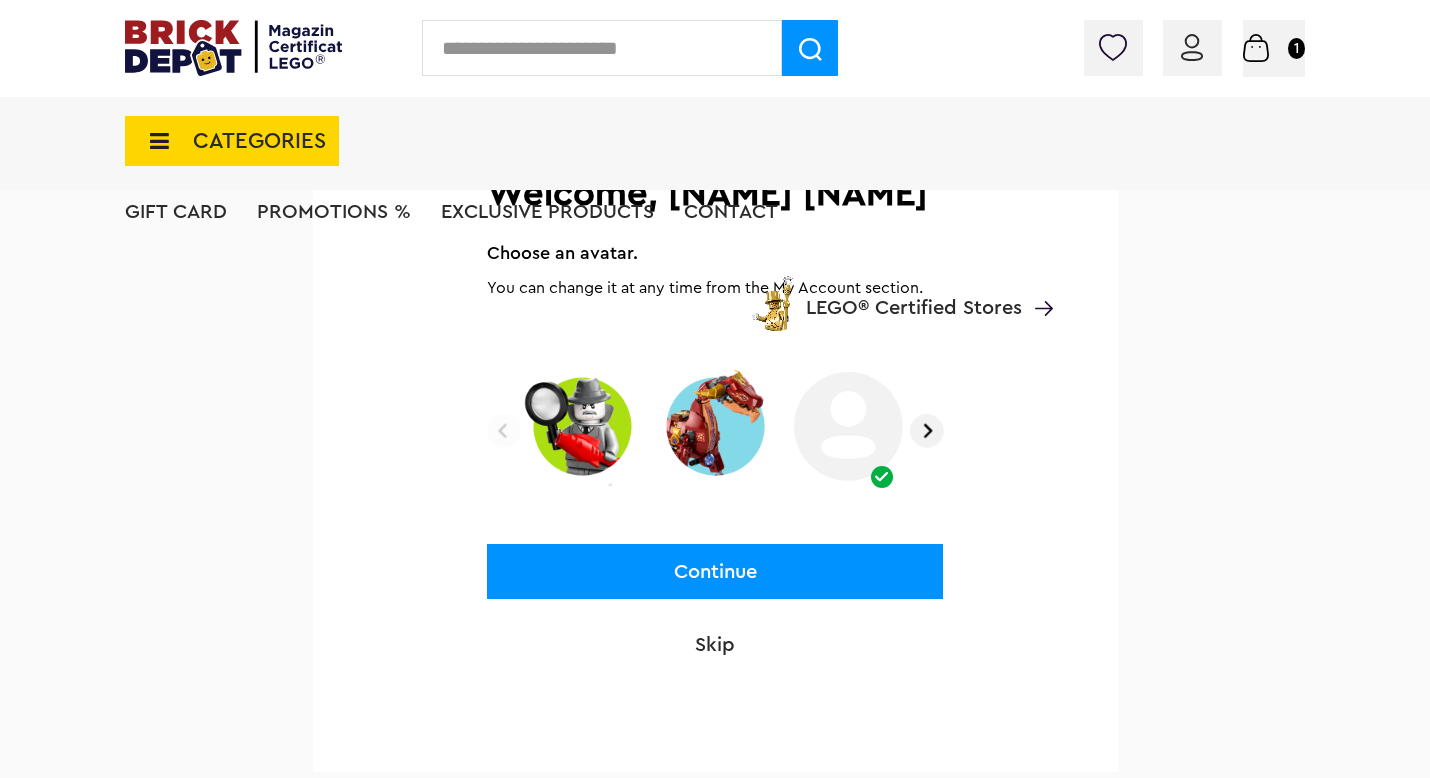 click at bounding box center [927, 431] 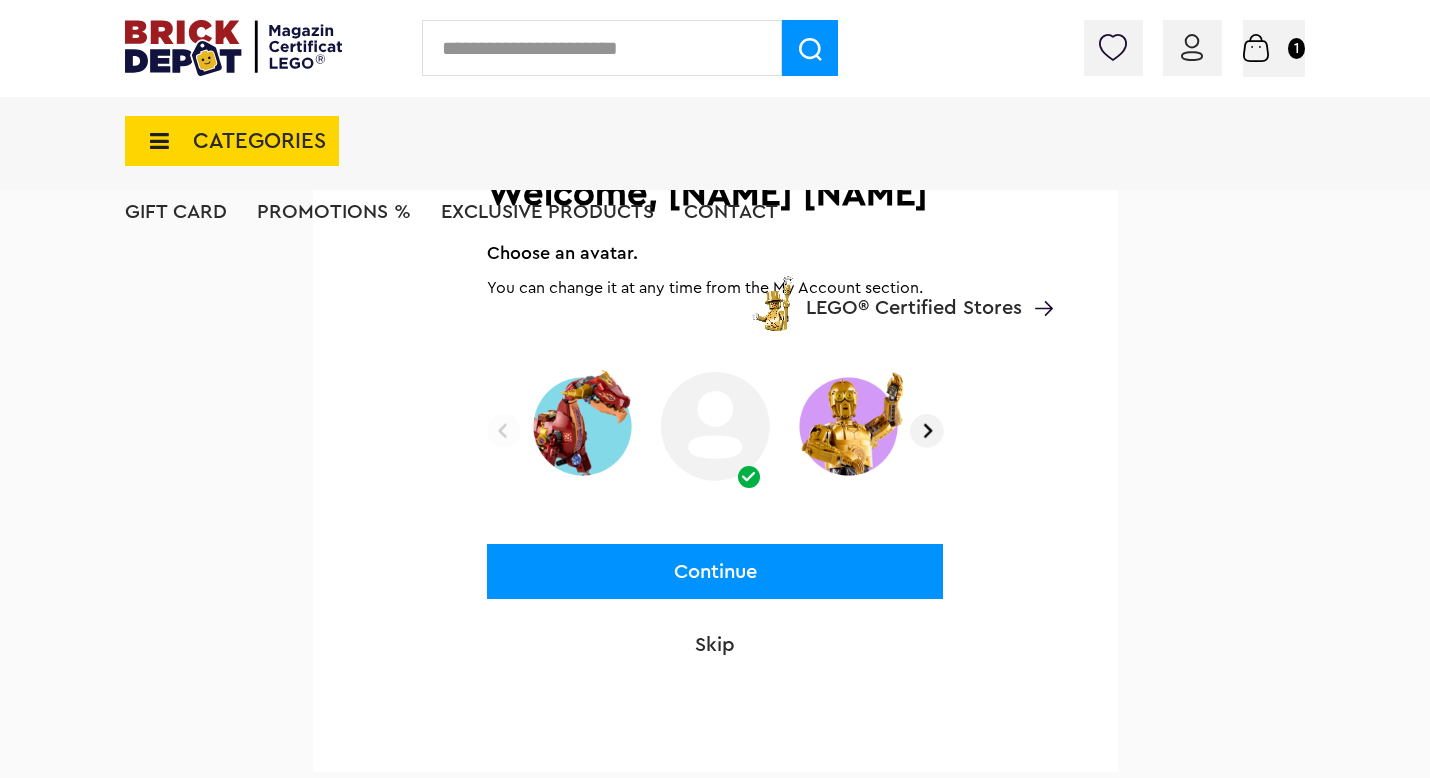 click on "Continue" at bounding box center (715, 571) 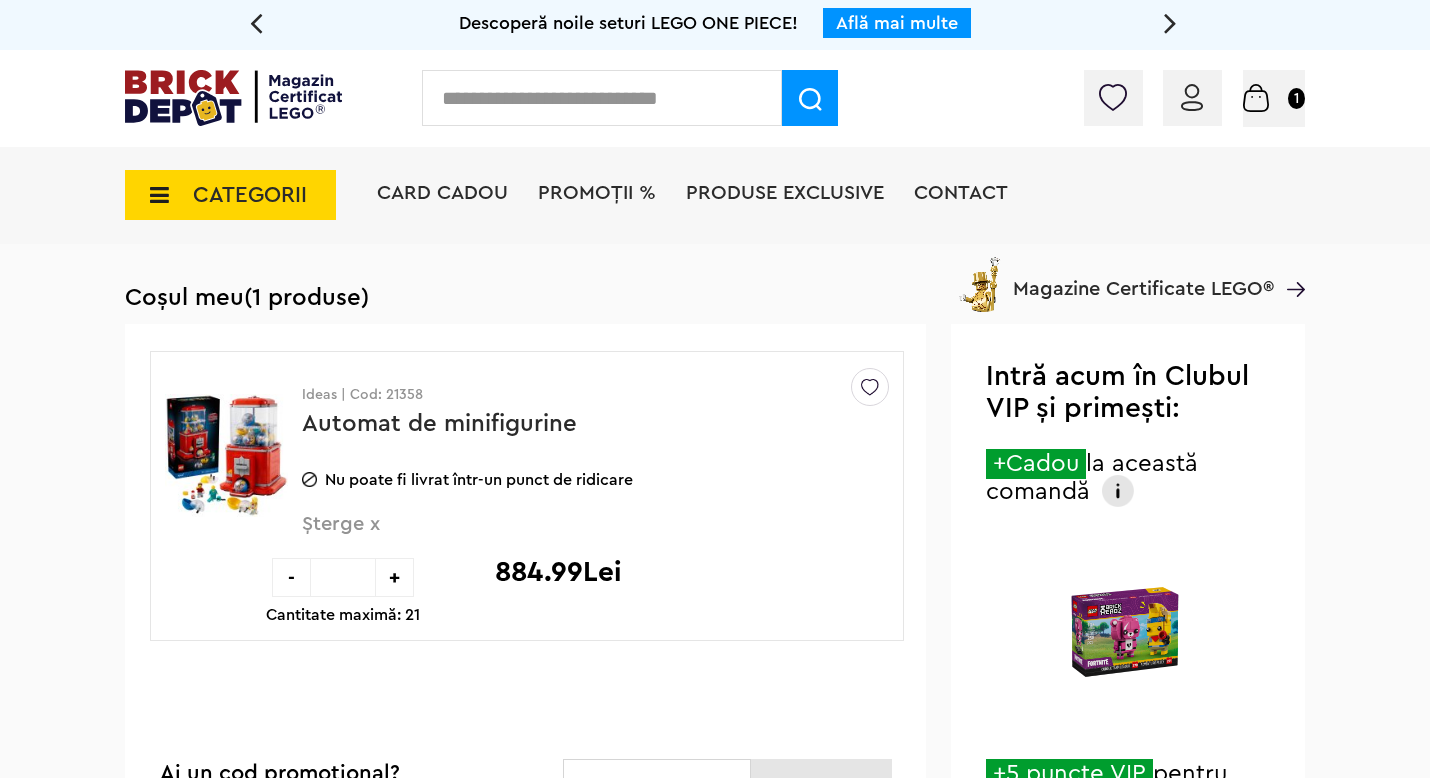 scroll, scrollTop: 0, scrollLeft: 0, axis: both 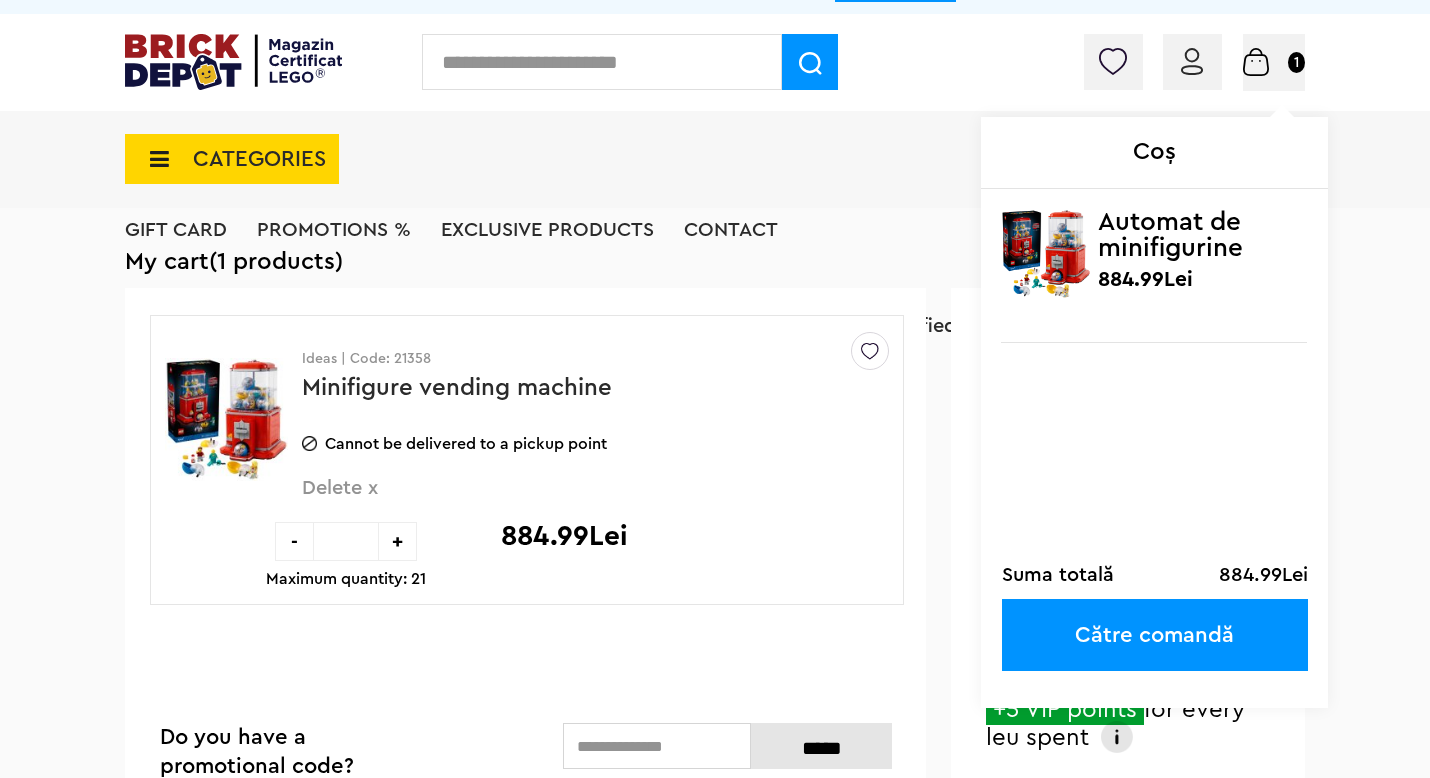 click at bounding box center [1256, 62] 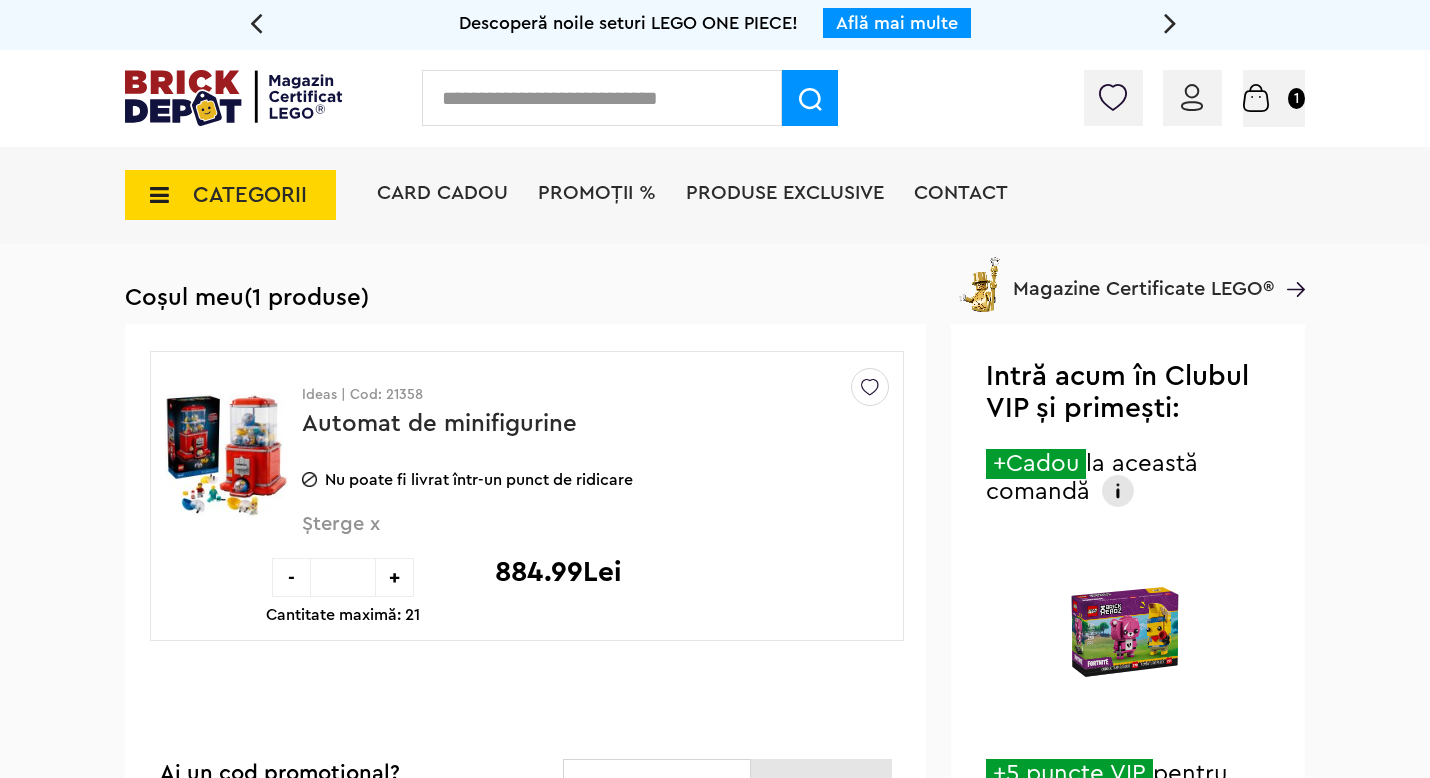 scroll, scrollTop: 0, scrollLeft: 0, axis: both 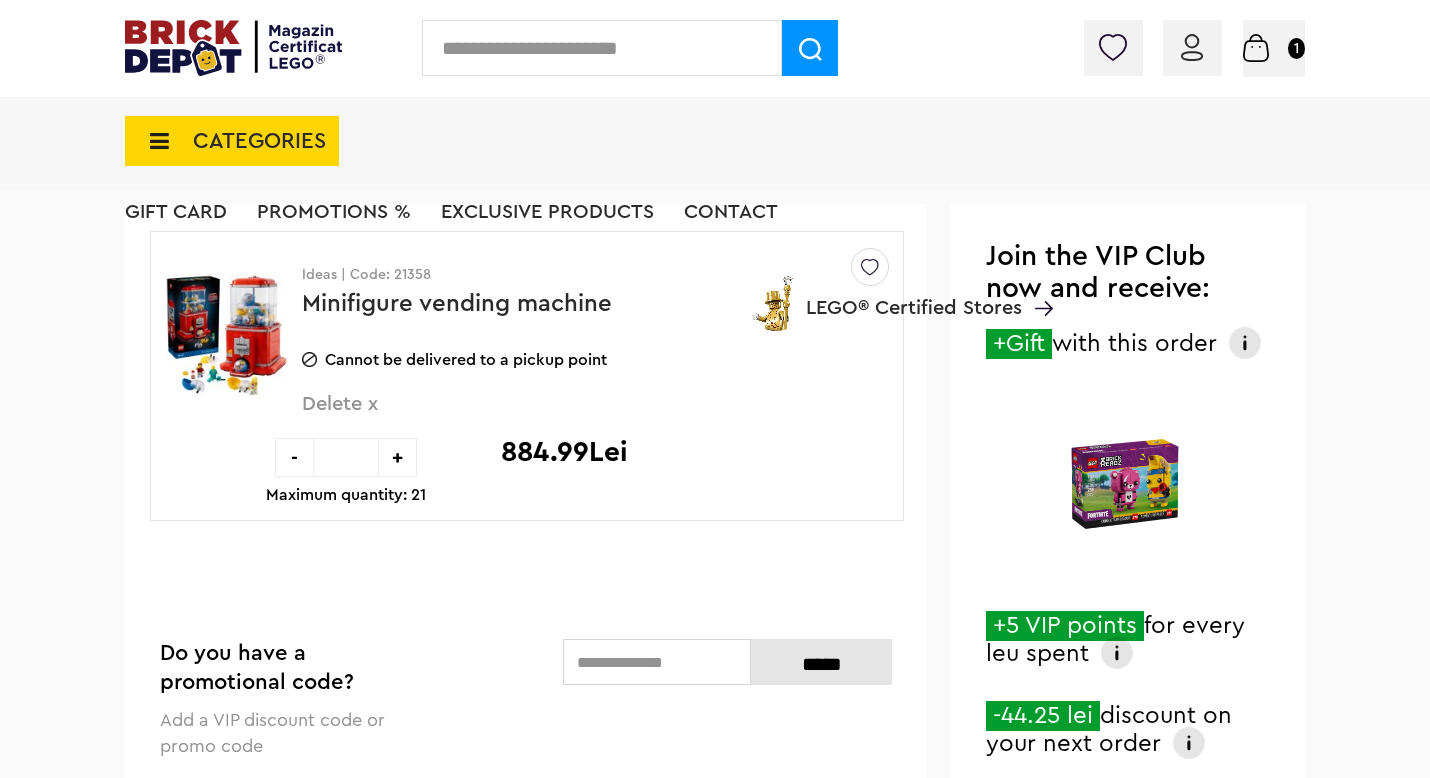 click on "SHOPPING   1
Coș Automat de minifigurine 884.99Lei Suma totală 884.99Lei Către comandă" at bounding box center [1274, 48] 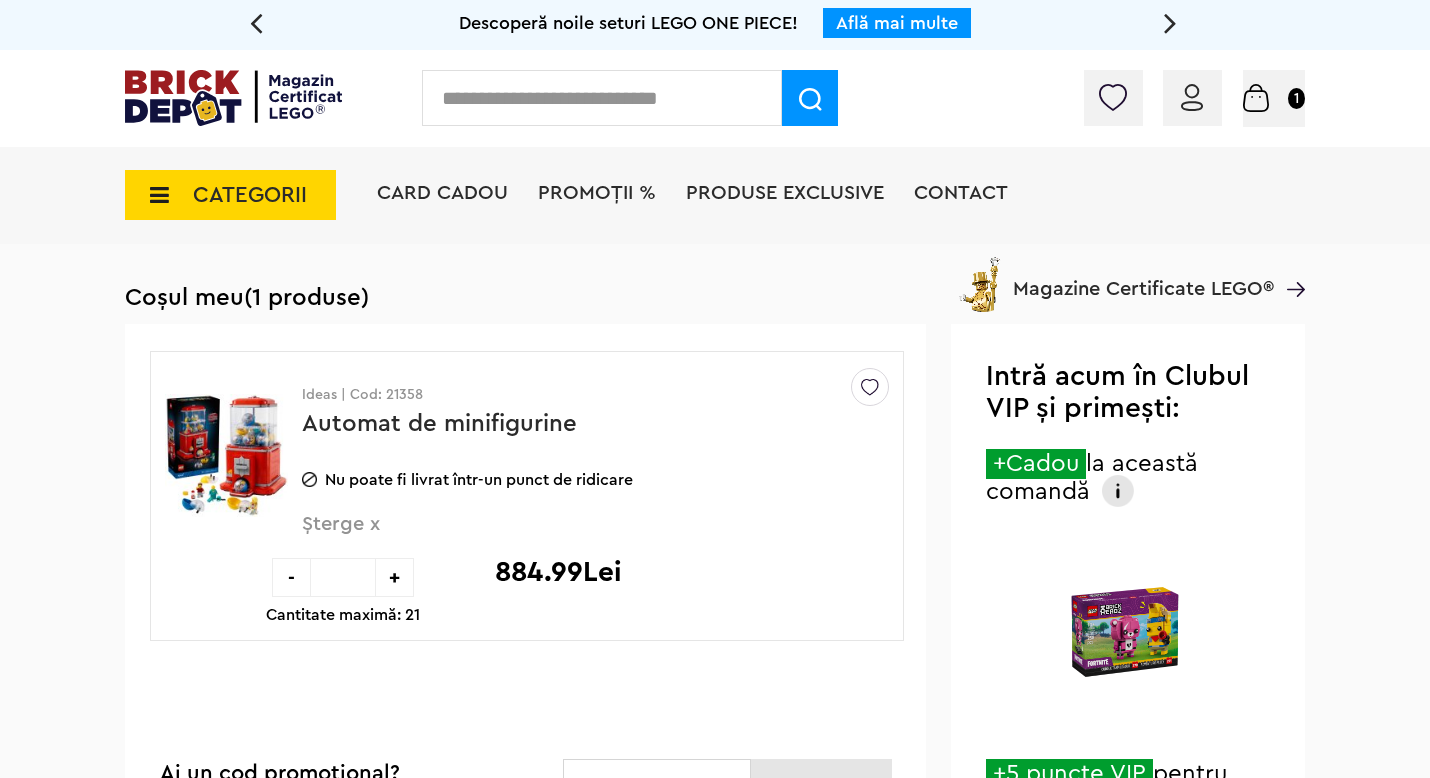scroll, scrollTop: 0, scrollLeft: 0, axis: both 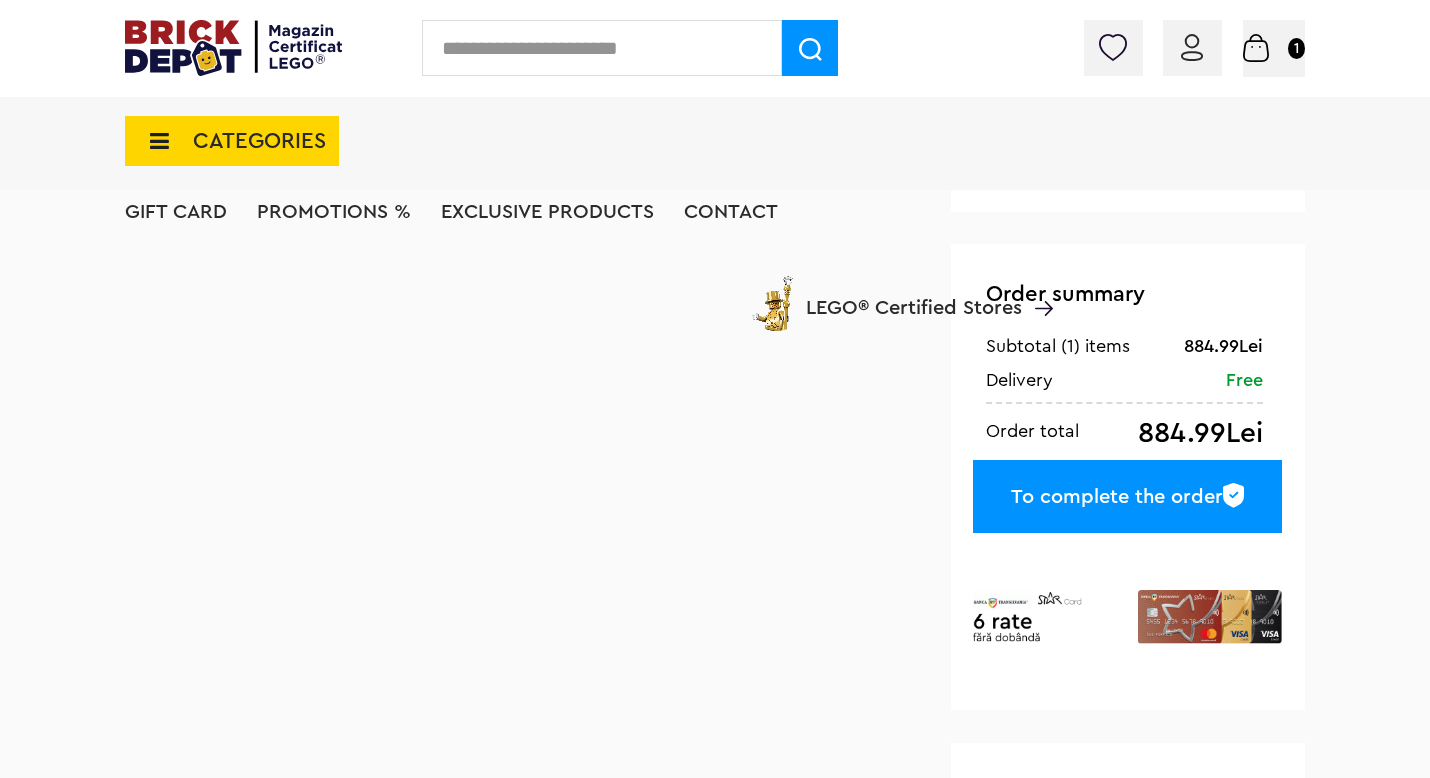 click on "To complete the order" at bounding box center (1127, 496) 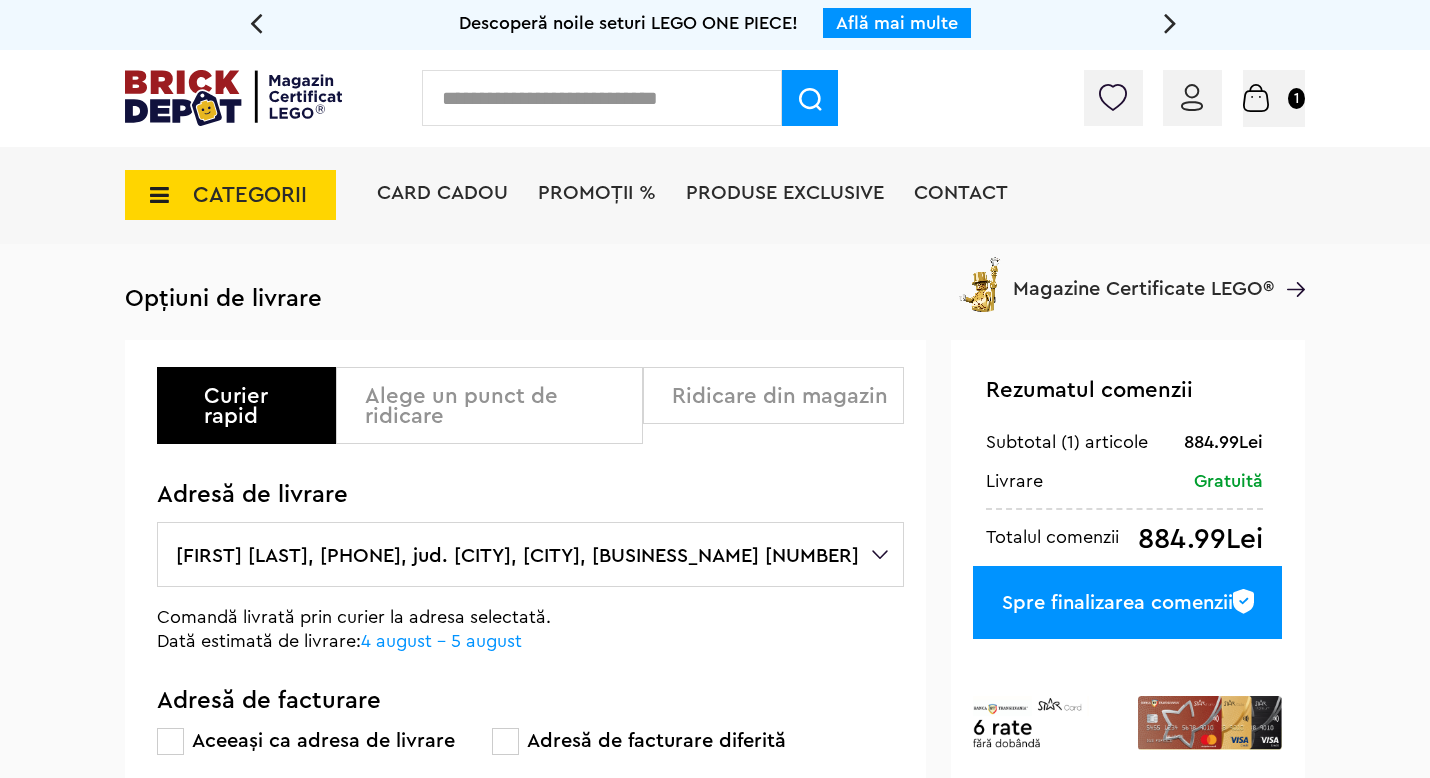 scroll, scrollTop: 0, scrollLeft: 0, axis: both 